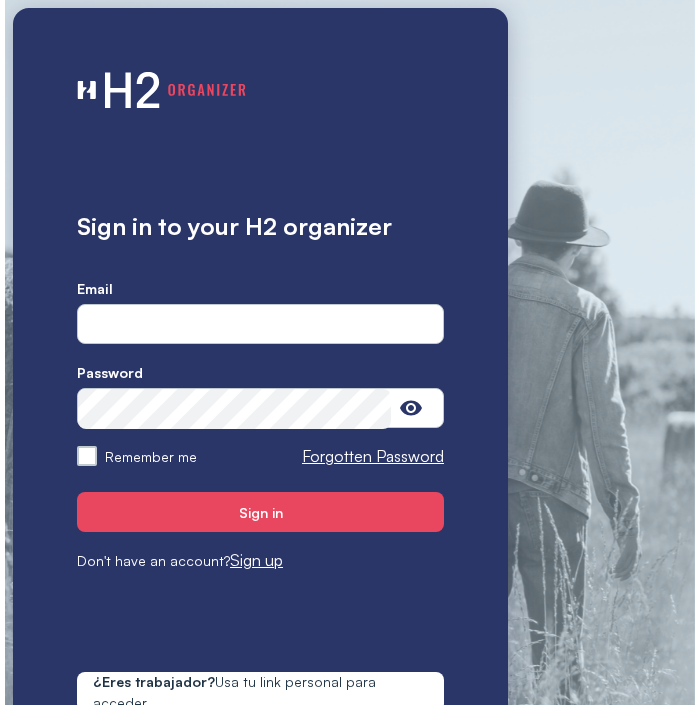 scroll, scrollTop: 0, scrollLeft: 0, axis: both 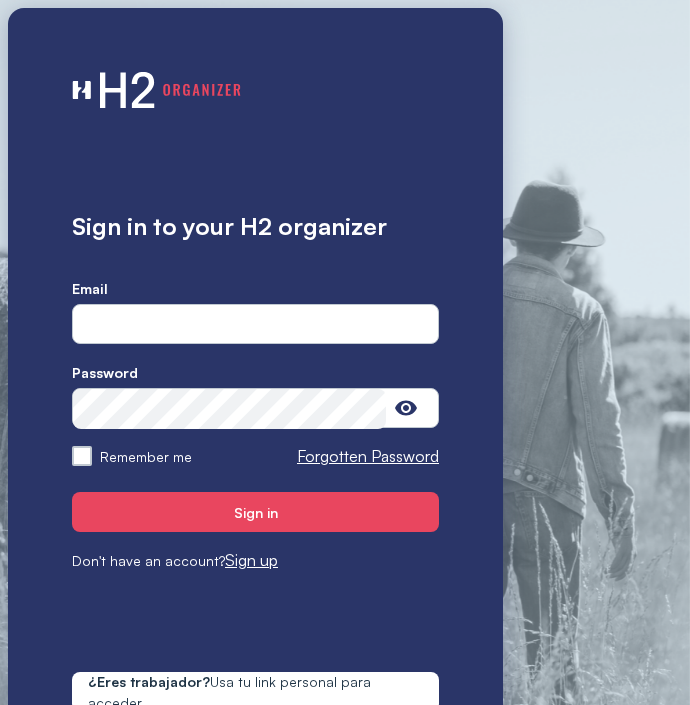 click at bounding box center (255, 325) 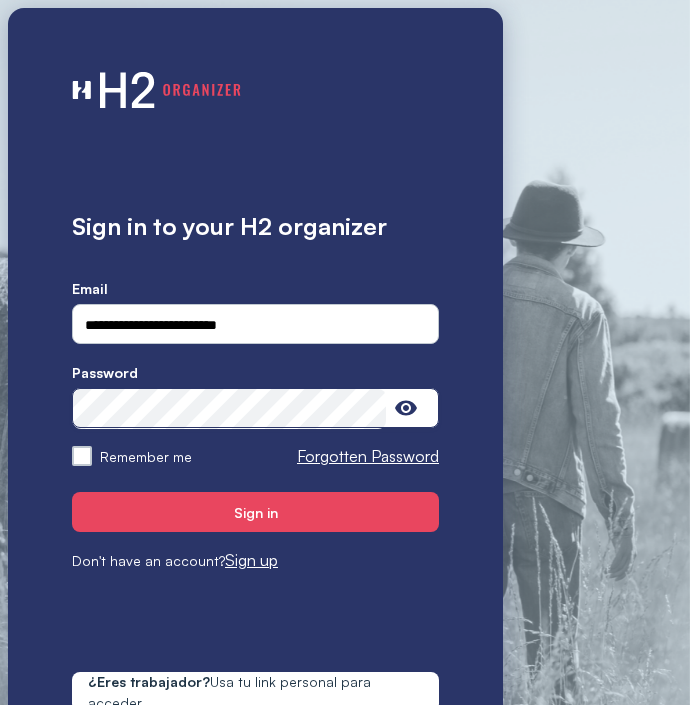 click on "Sign in" at bounding box center [255, 512] 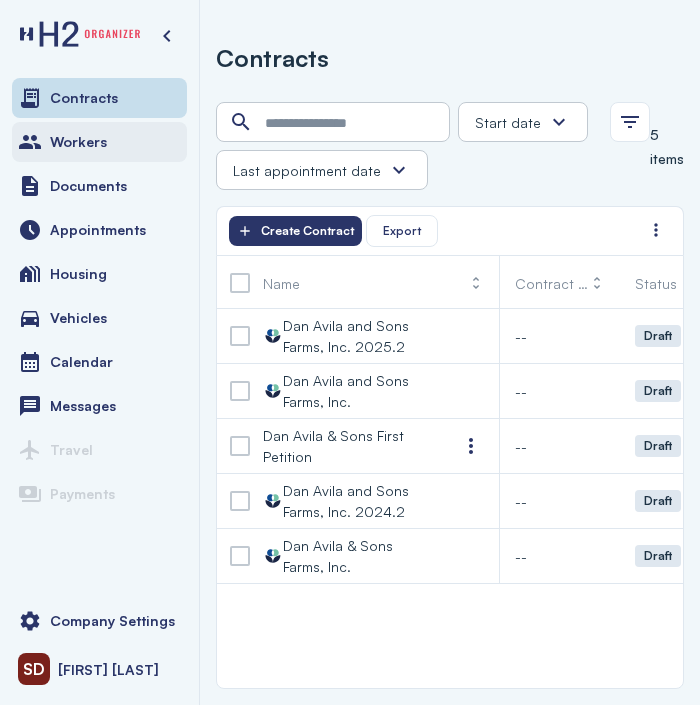 click on "Workers" at bounding box center (78, 142) 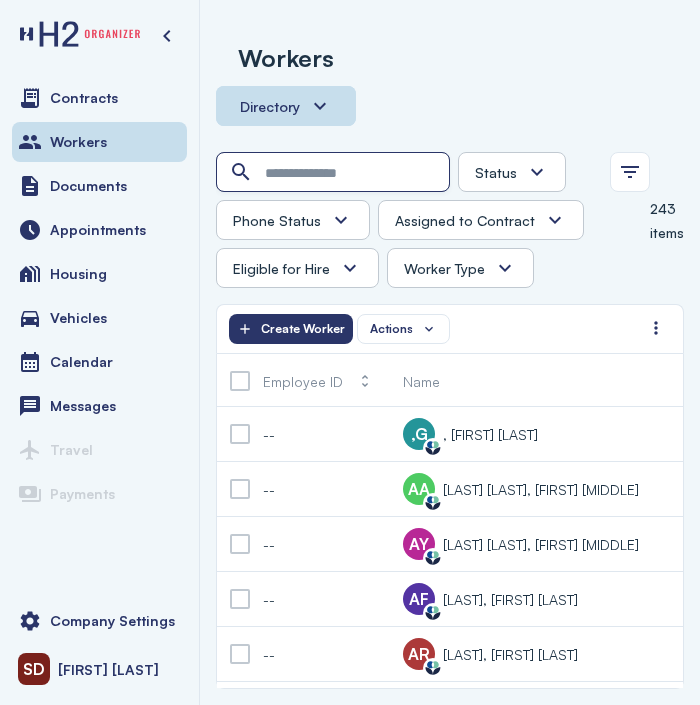 click at bounding box center [335, 173] 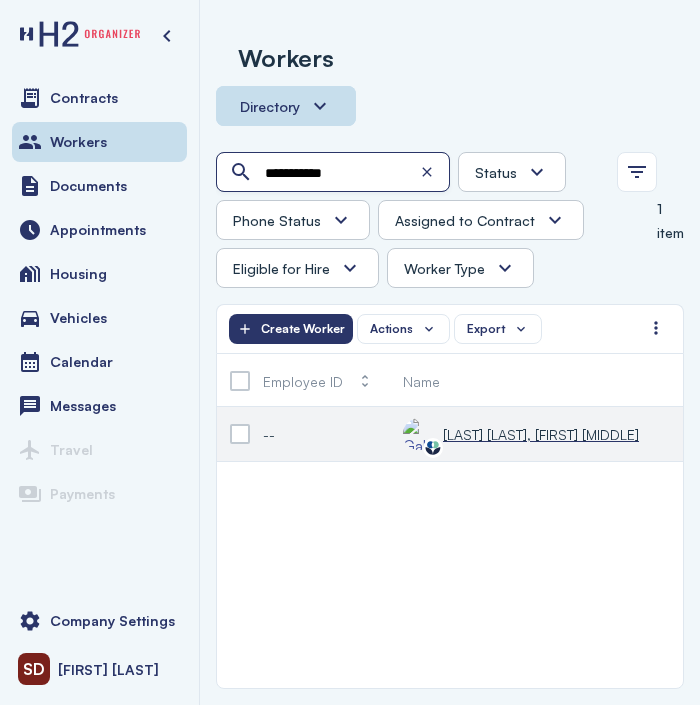 type on "**********" 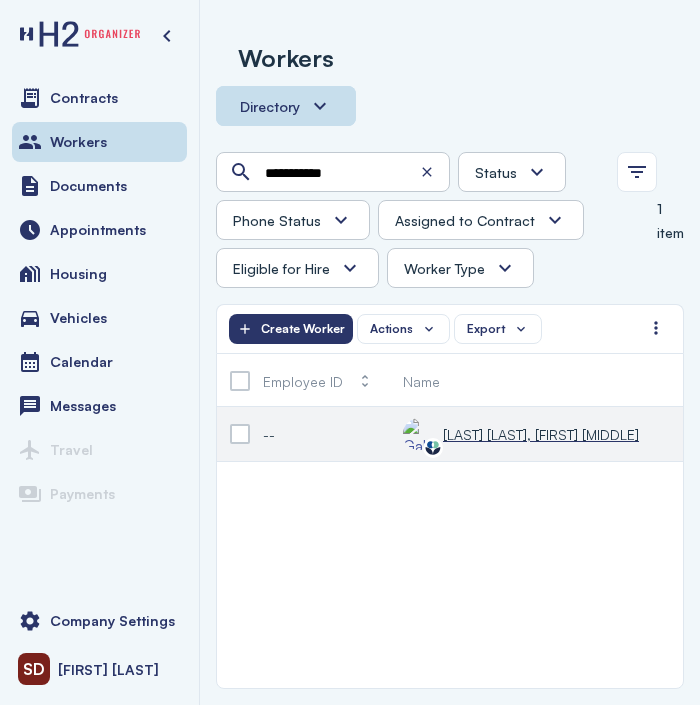 click on "[LAST] [LAST], [FIRST] [MIDDLE]" at bounding box center [541, 434] 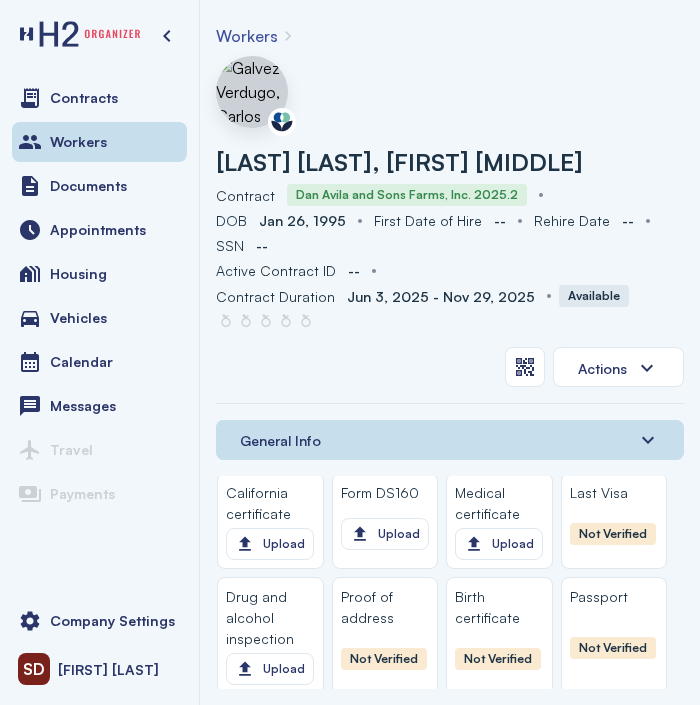scroll, scrollTop: 2700, scrollLeft: 0, axis: vertical 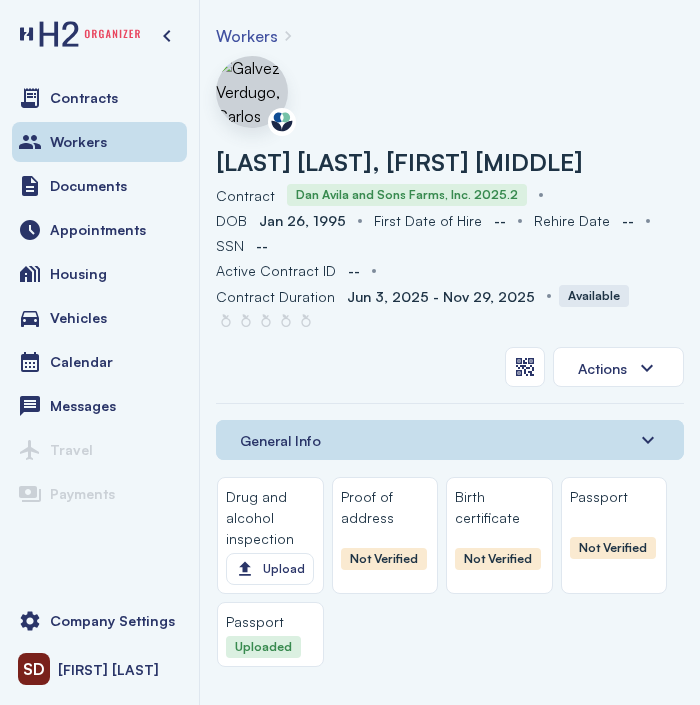 click 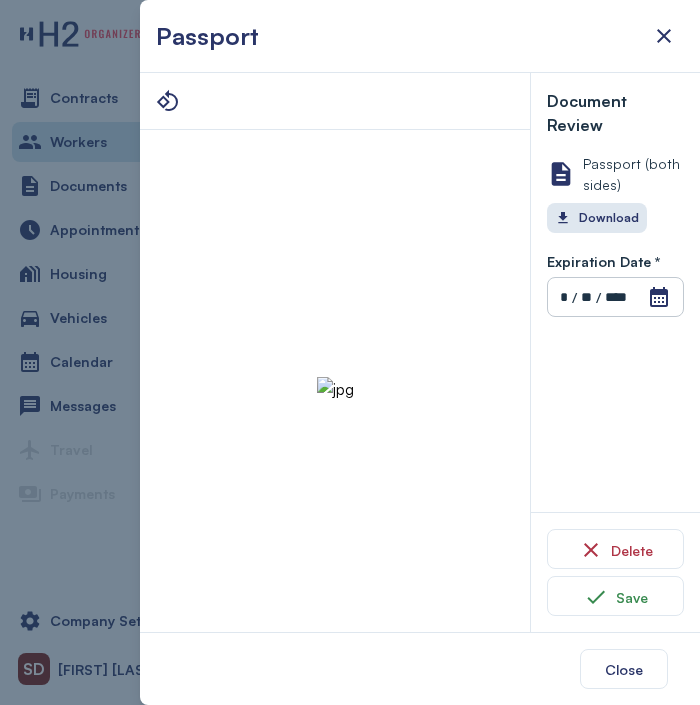 click on "Expiration Date *     Open Calendar   *   /   **   /   ****           Invalid date" at bounding box center (615, 275) 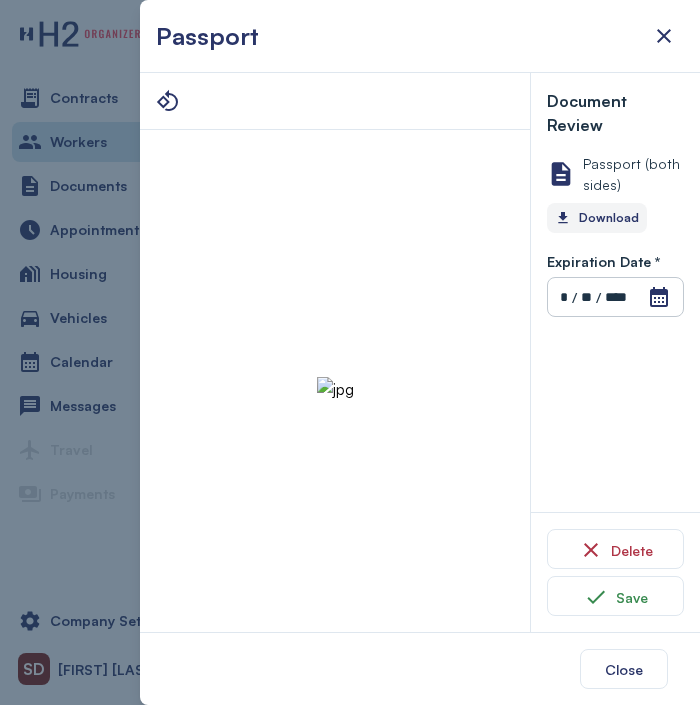 click on "Download" at bounding box center [597, 218] 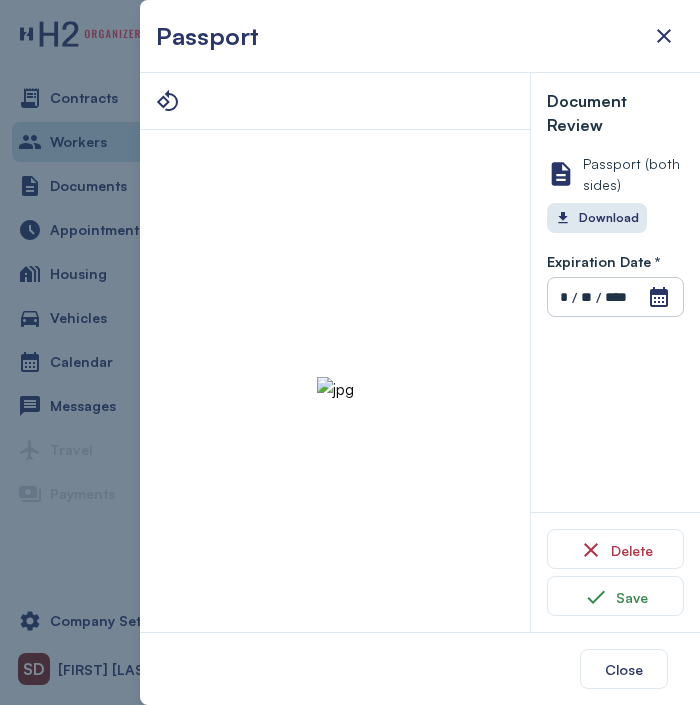 click at bounding box center (335, 389) 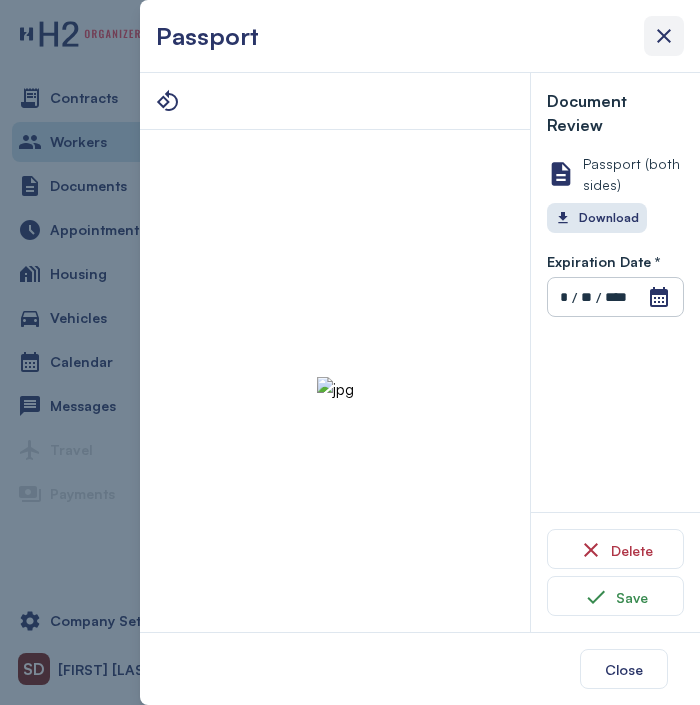 click at bounding box center (664, 36) 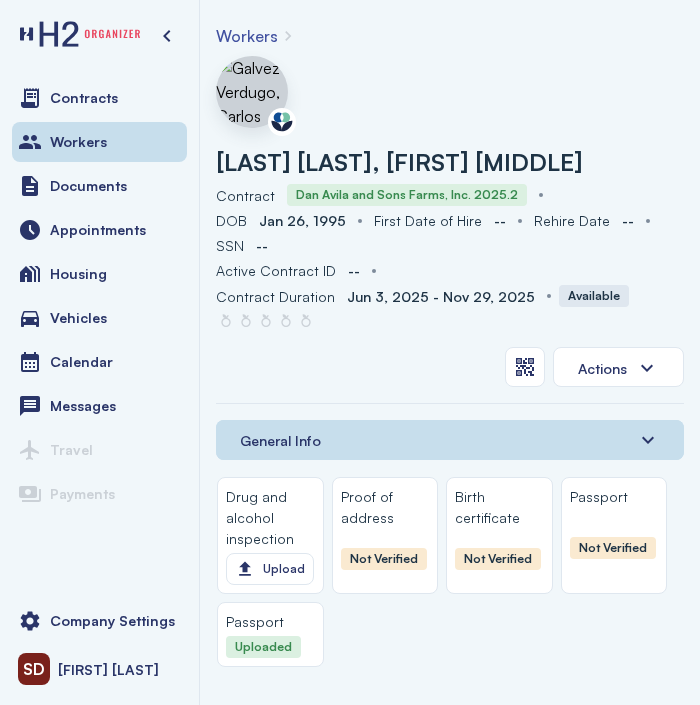 click on "Workers" at bounding box center (247, 36) 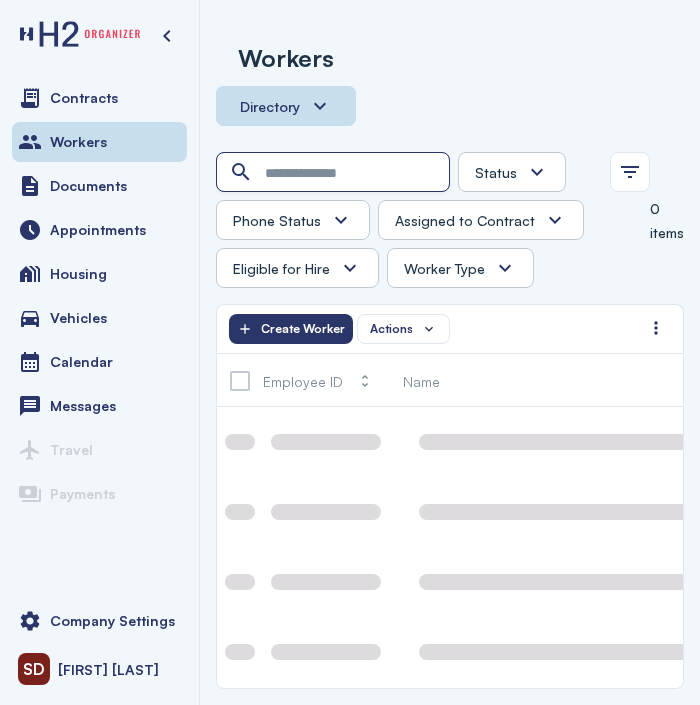click at bounding box center [335, 173] 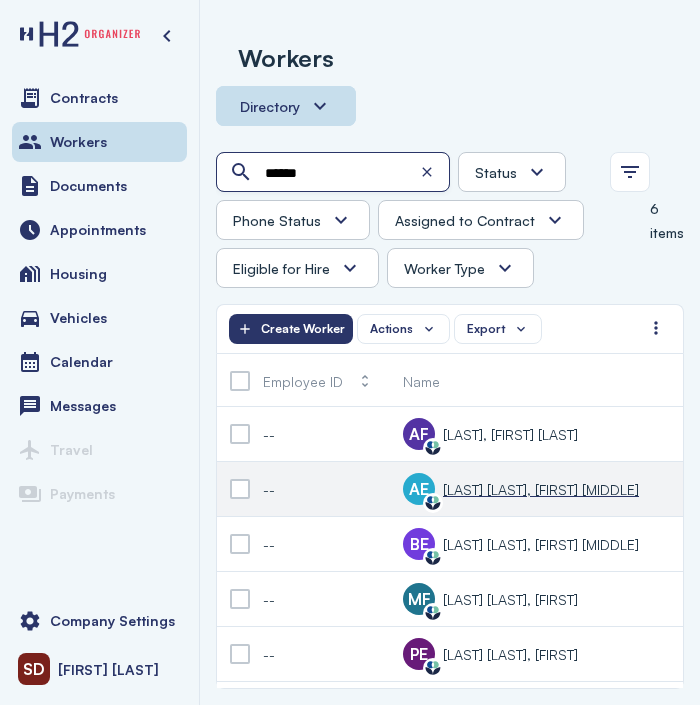 type on "******" 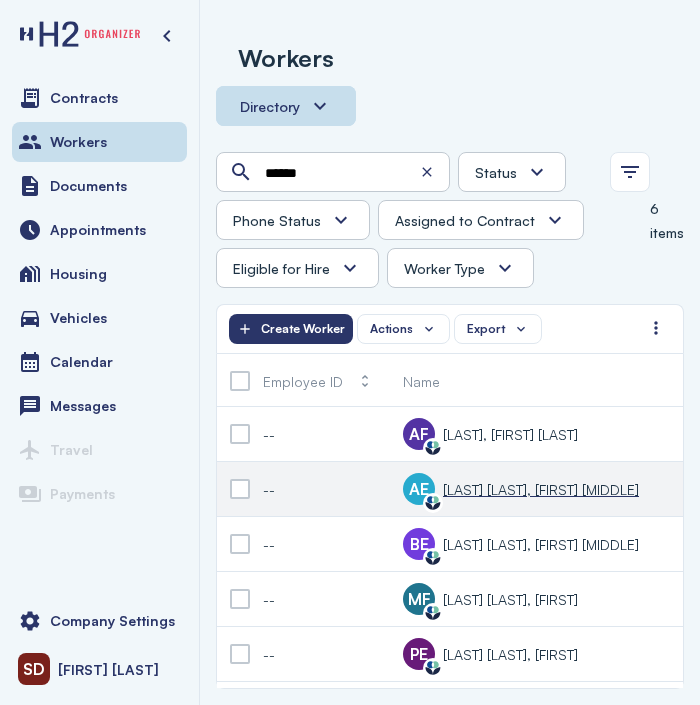 click on "[LAST] [LAST], [FIRST] [MIDDLE]" at bounding box center (541, 489) 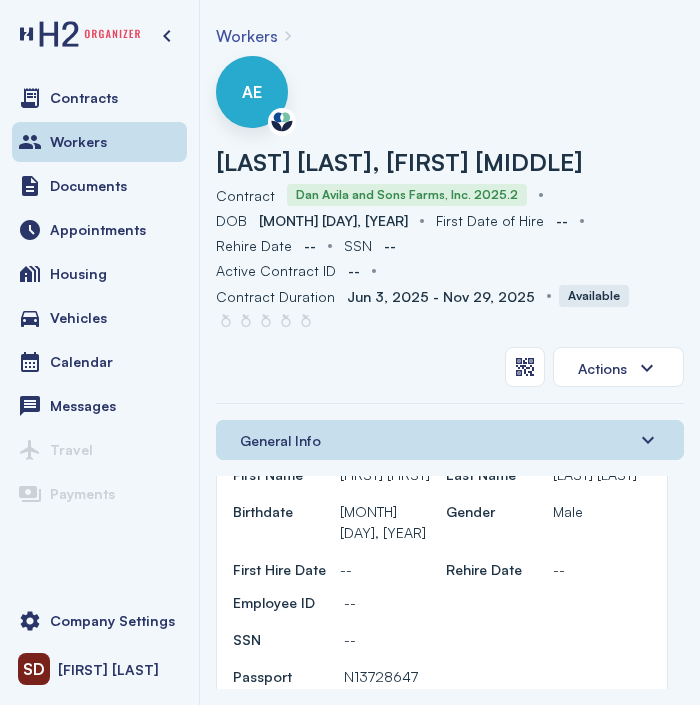 scroll, scrollTop: 100, scrollLeft: 0, axis: vertical 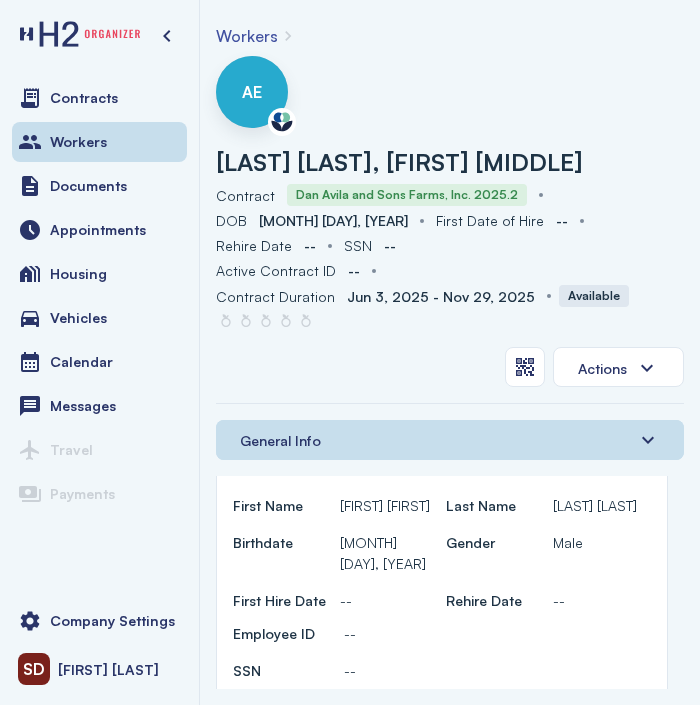 drag, startPoint x: 334, startPoint y: 480, endPoint x: 425, endPoint y: 485, distance: 91.13726 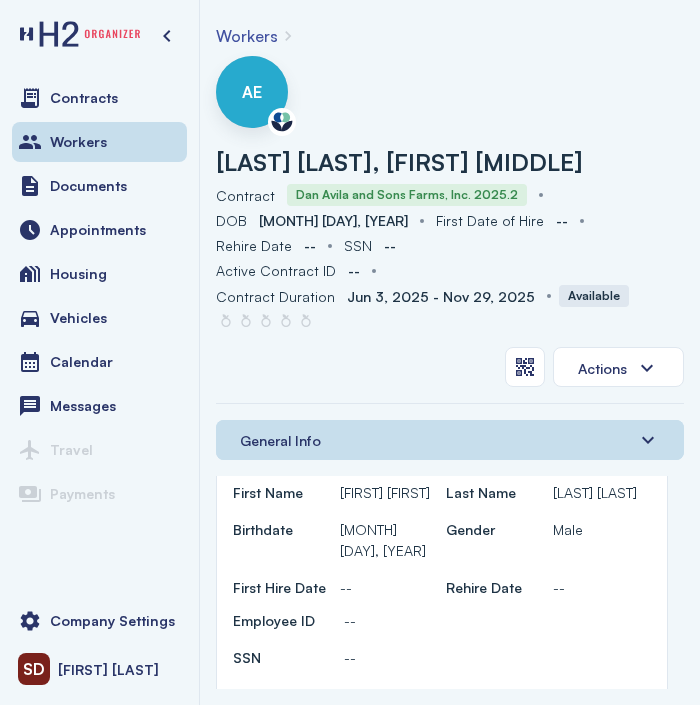 scroll, scrollTop: 100, scrollLeft: 0, axis: vertical 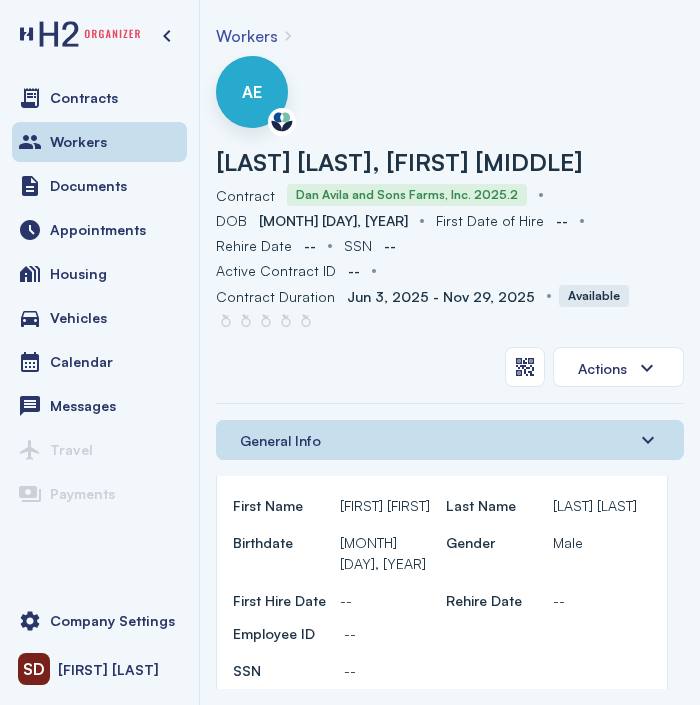 drag, startPoint x: 340, startPoint y: 665, endPoint x: 413, endPoint y: 666, distance: 73.00685 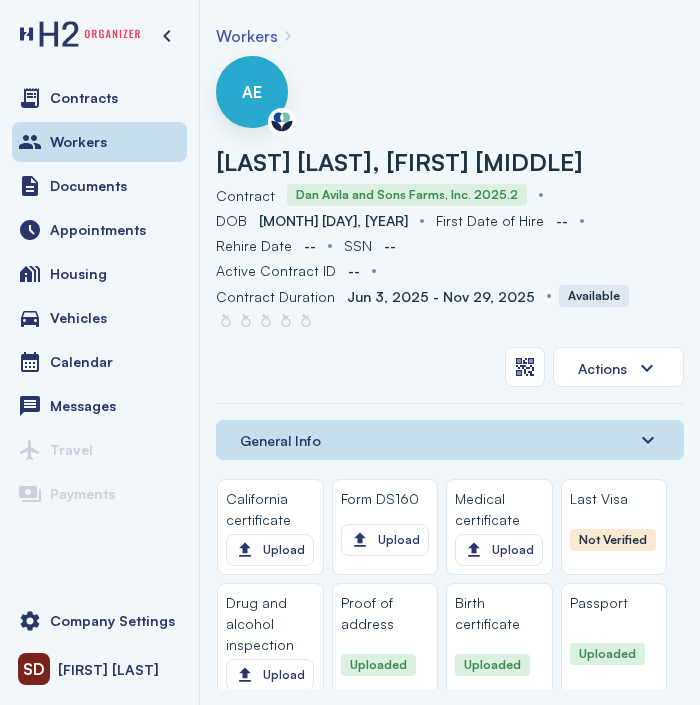 scroll, scrollTop: 2600, scrollLeft: 0, axis: vertical 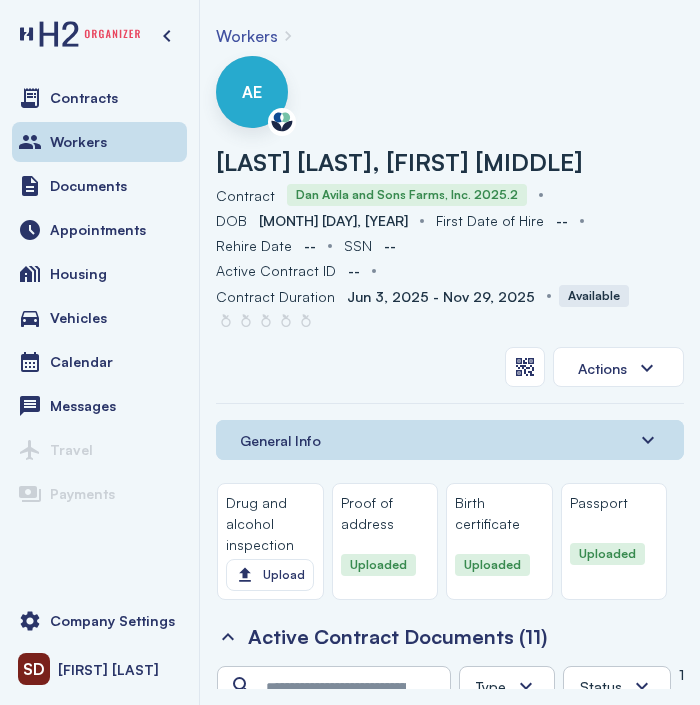 click 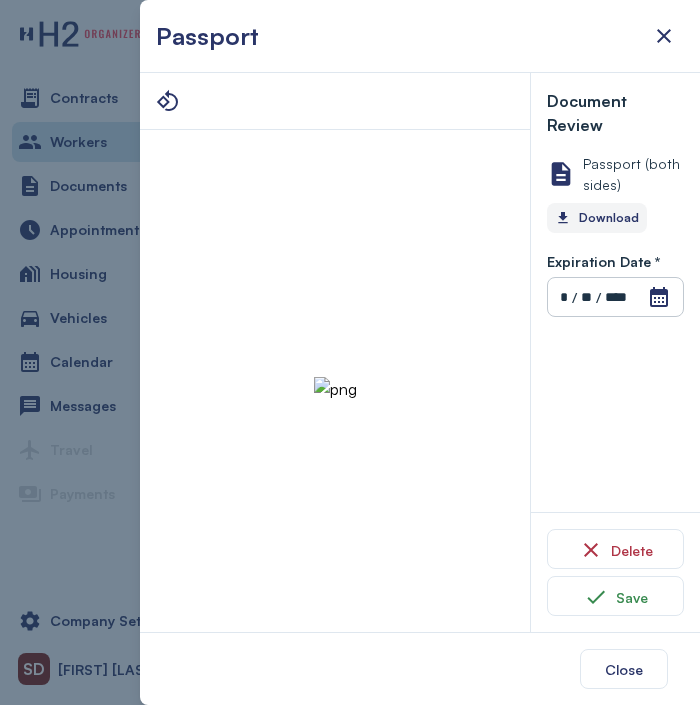 click on "Download" at bounding box center [597, 218] 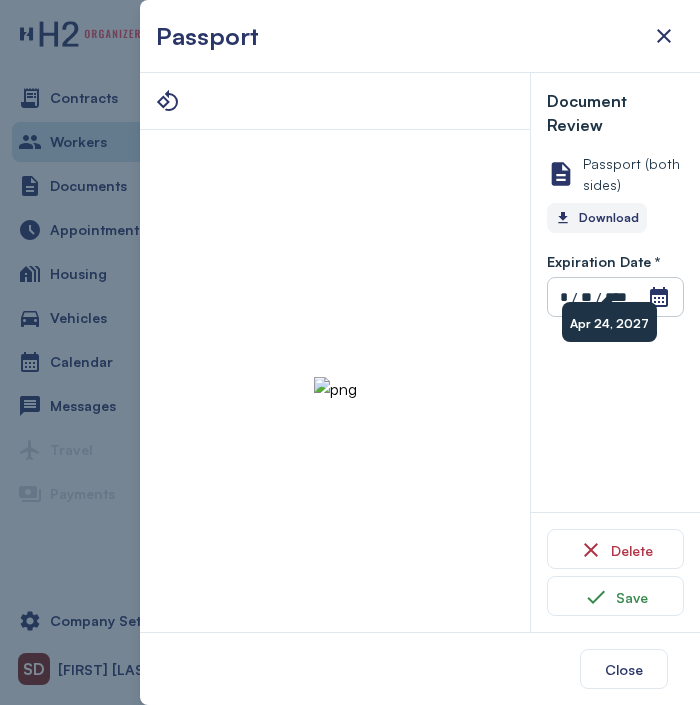 click on "Document Review       Passport (both sides)     Download           Expiration Date *     Open Calendar   *   /   **   /   ****             [MONTH] [DAY], [YEAR]   Invalid date           Delete         Save" at bounding box center [623, 352] 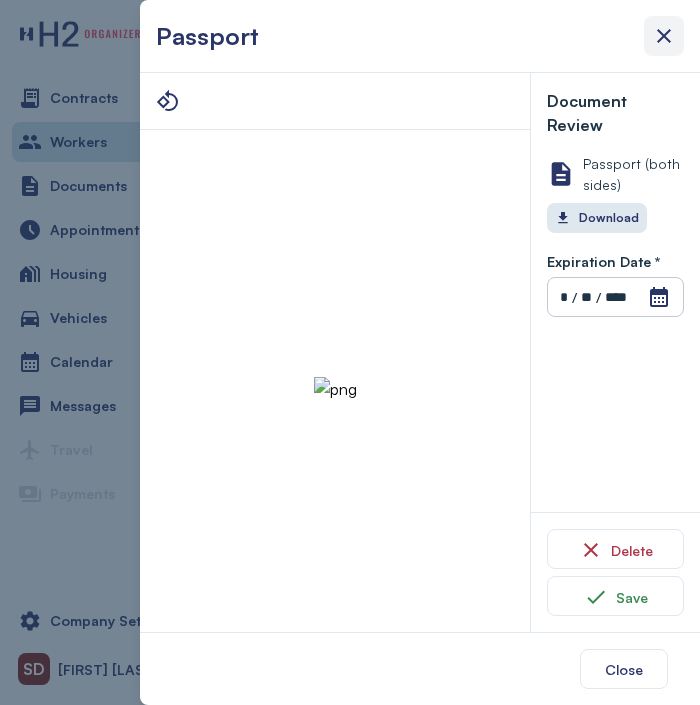 click at bounding box center (664, 36) 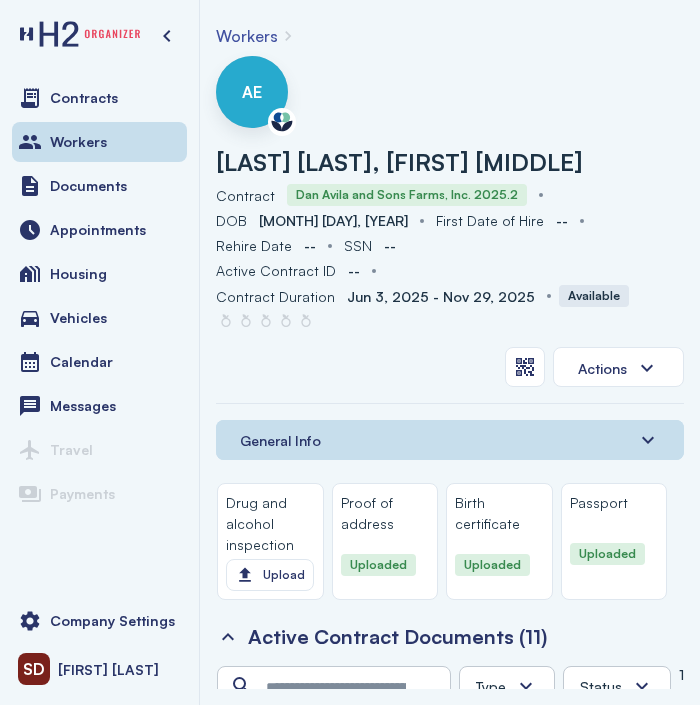 click on "Workers" at bounding box center (247, 36) 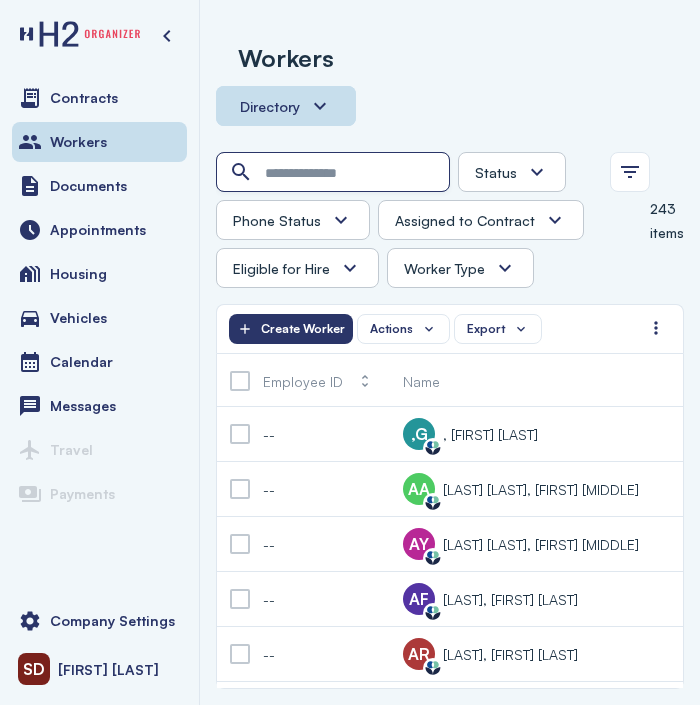 click at bounding box center (335, 173) 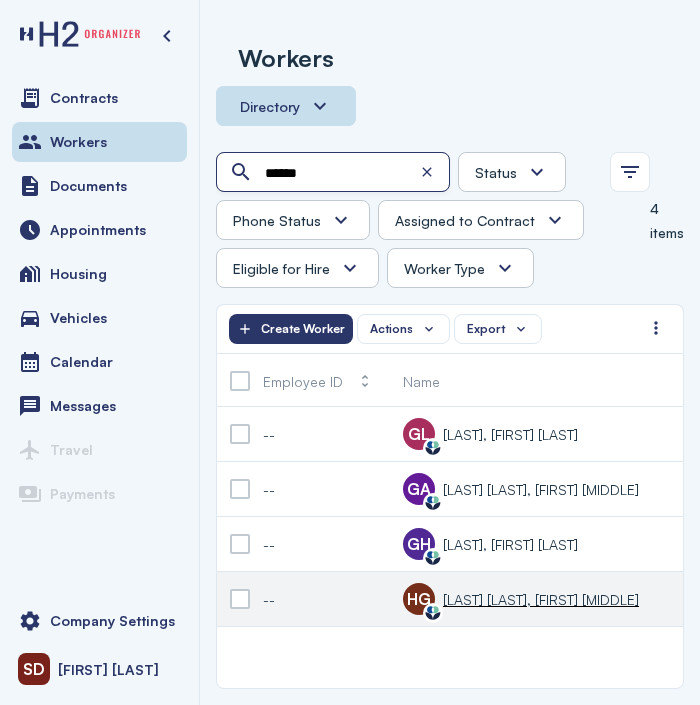 type on "******" 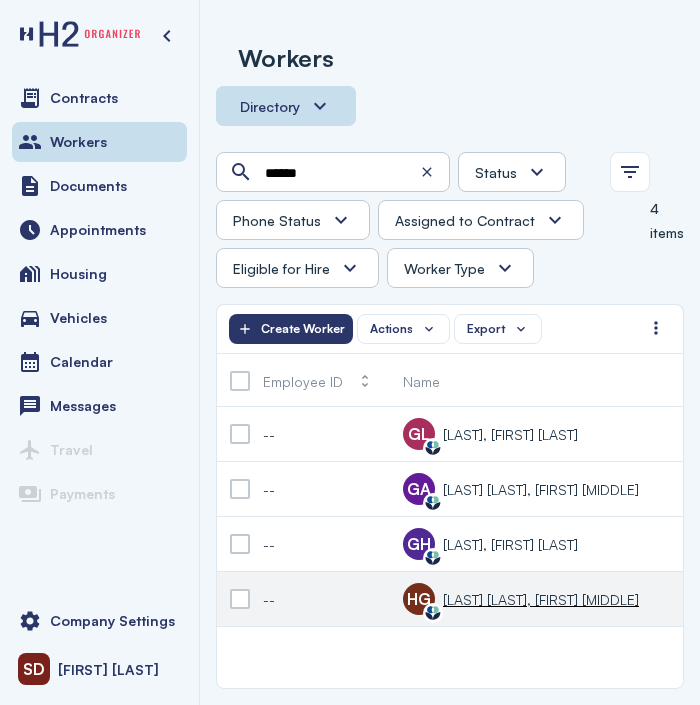 click on "HG   Labormex data       Hernandez Velazquez, Gonzalo" 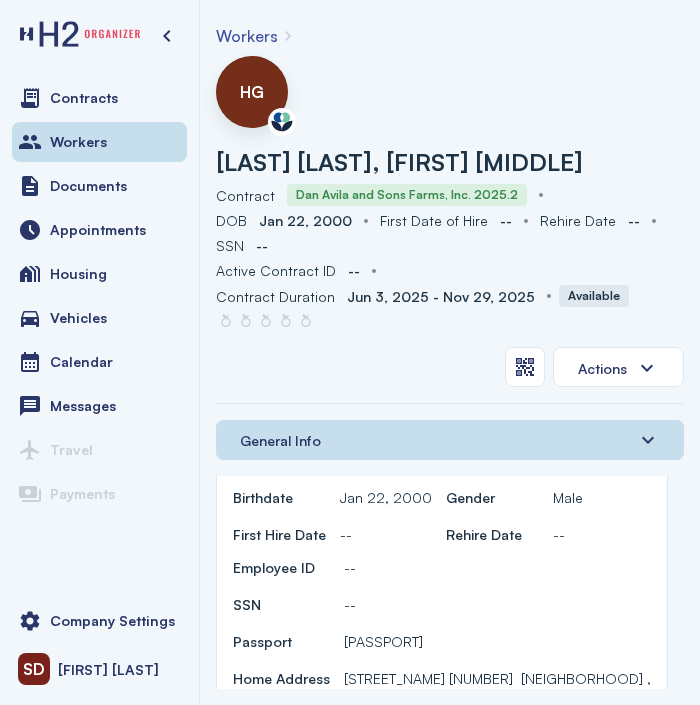 scroll, scrollTop: 100, scrollLeft: 0, axis: vertical 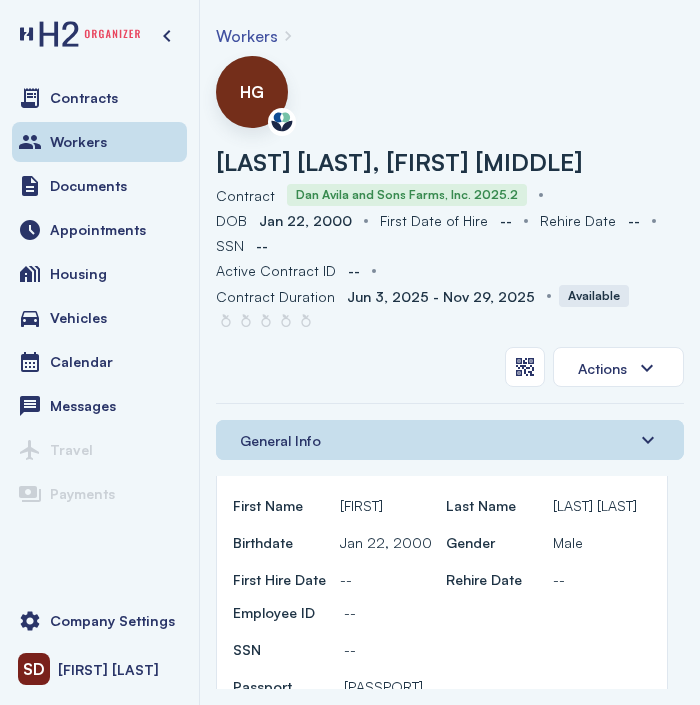 drag, startPoint x: 332, startPoint y: 507, endPoint x: 393, endPoint y: 506, distance: 61.008198 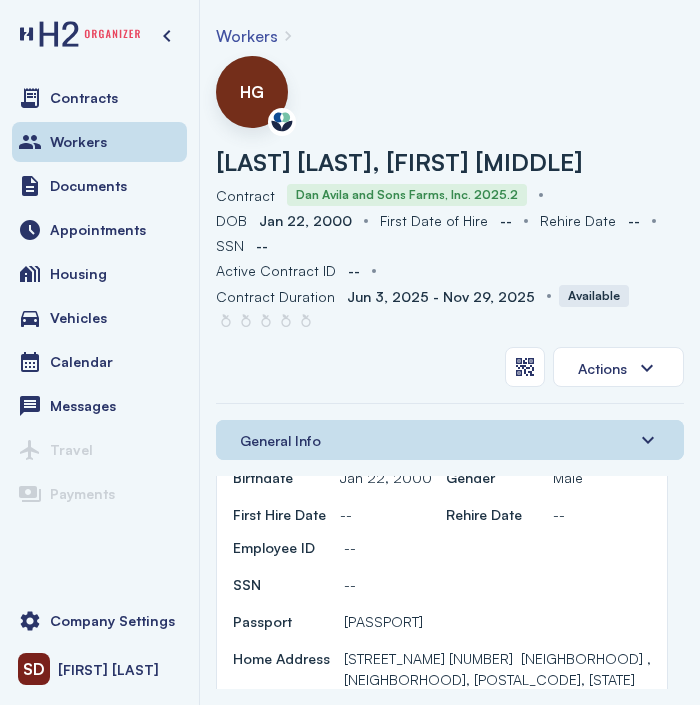 scroll, scrollTop: 200, scrollLeft: 0, axis: vertical 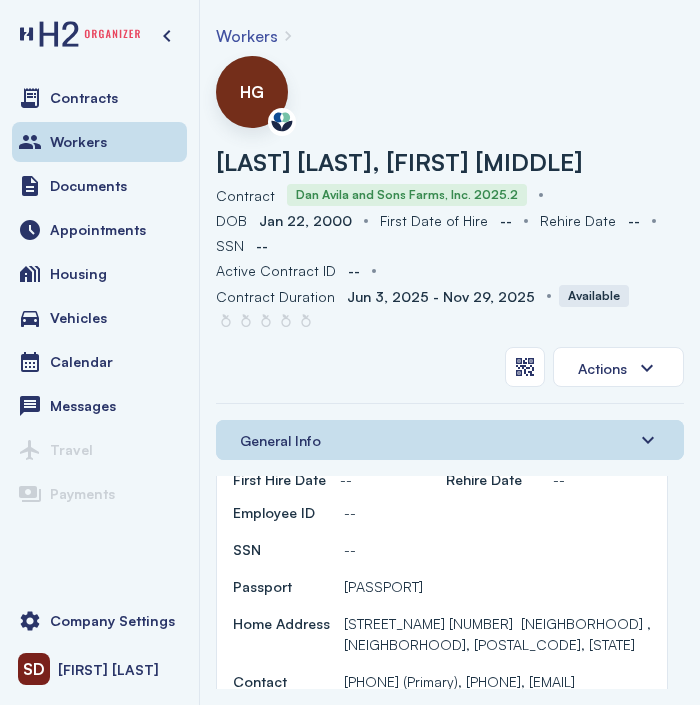 drag, startPoint x: 340, startPoint y: 612, endPoint x: 435, endPoint y: 622, distance: 95.524864 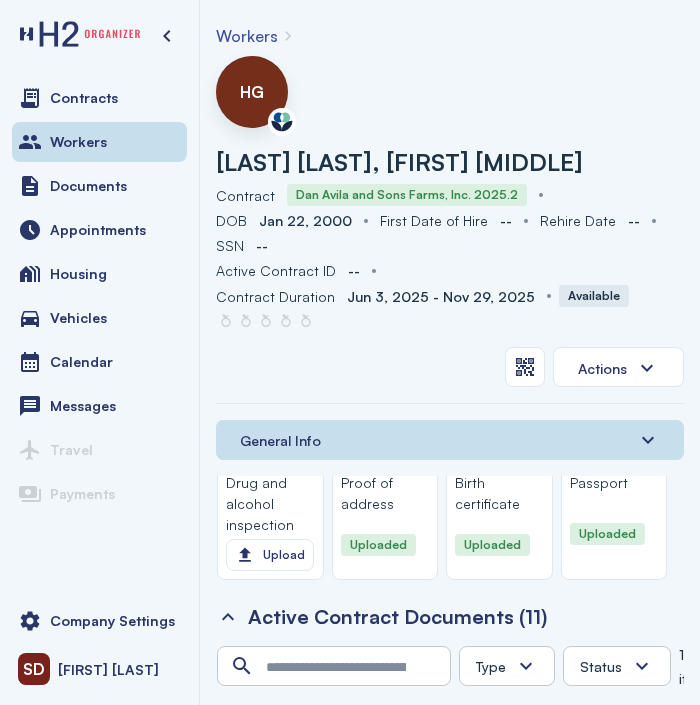 scroll, scrollTop: 2600, scrollLeft: 0, axis: vertical 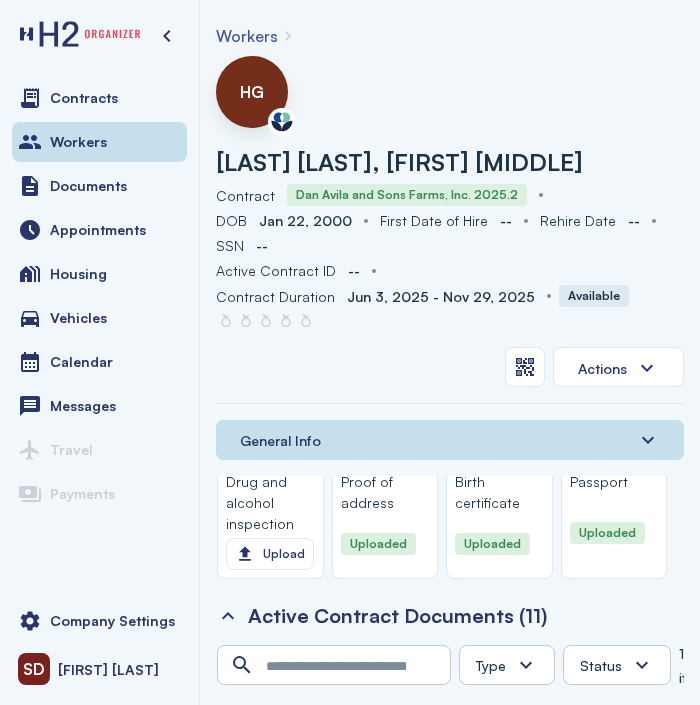 click 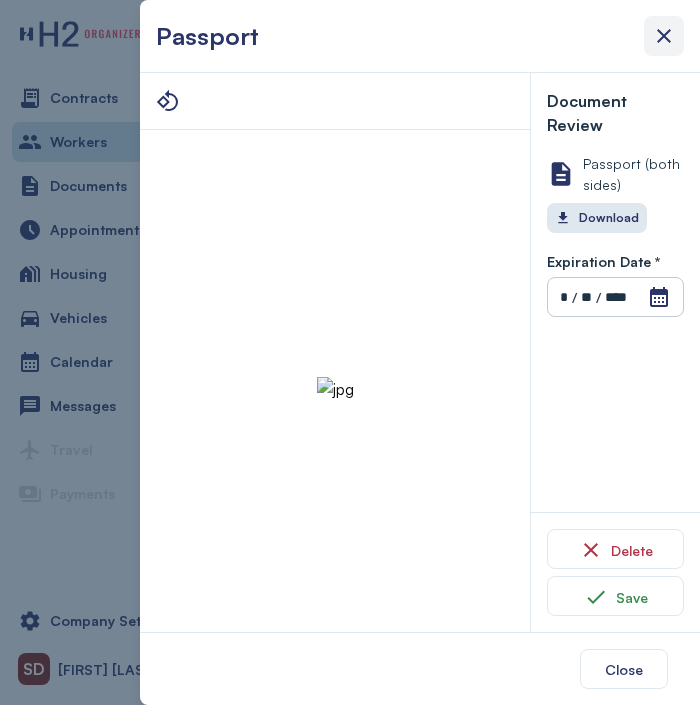 click at bounding box center (664, 36) 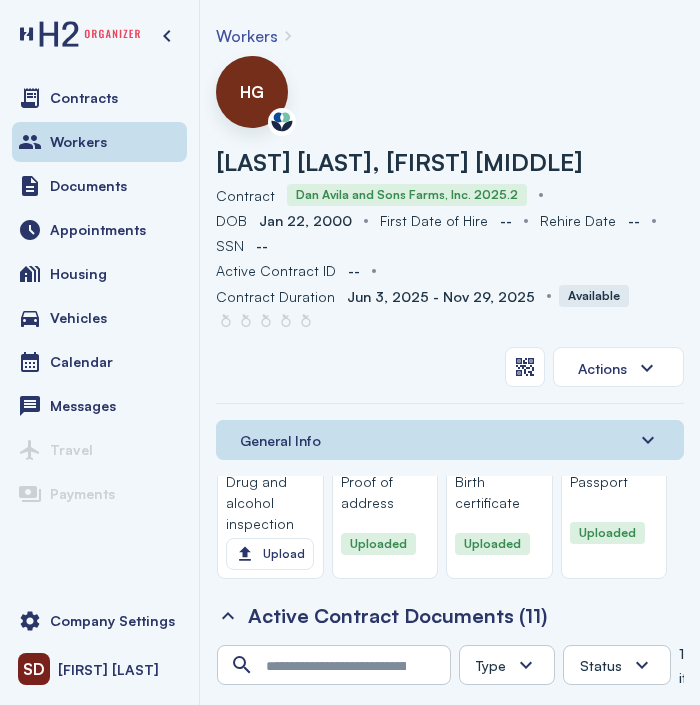 click on "Workers" at bounding box center (247, 36) 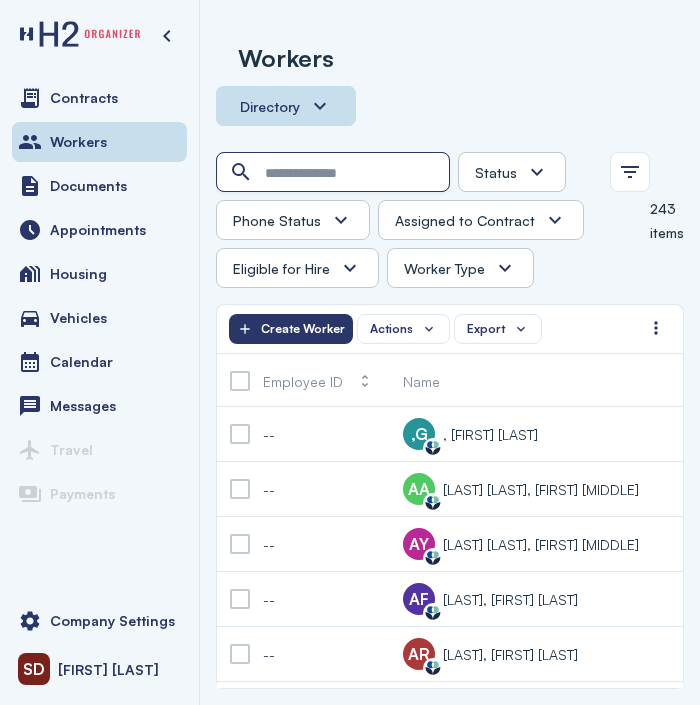 click at bounding box center (335, 173) 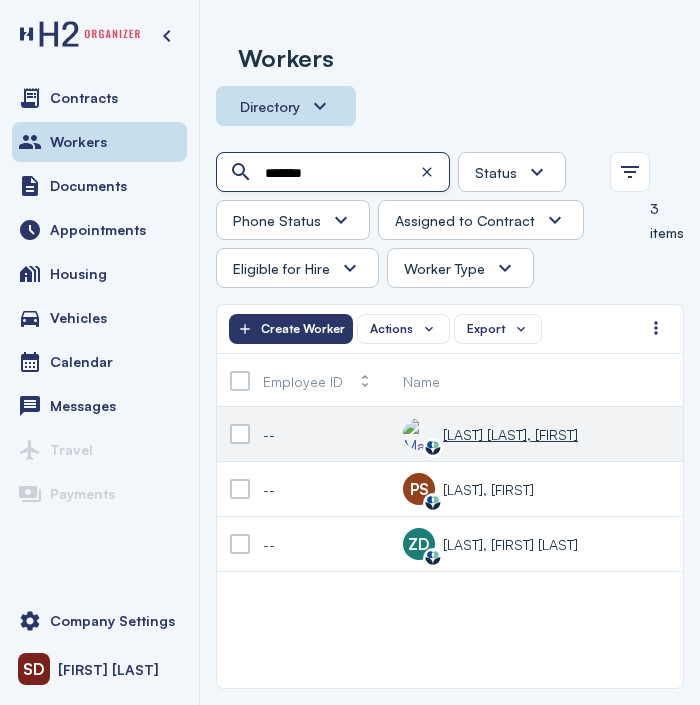 type on "******" 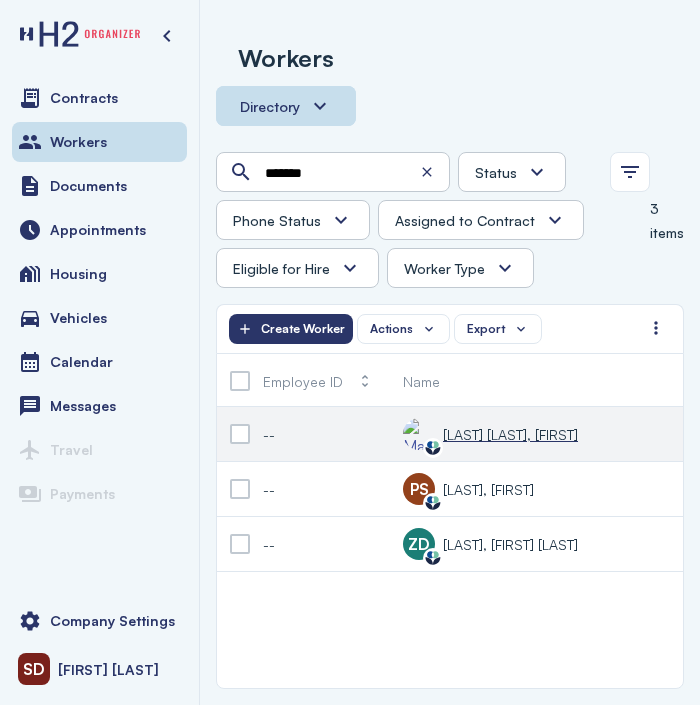 click on "[LAST] [LAST], [FIRST]" at bounding box center [510, 434] 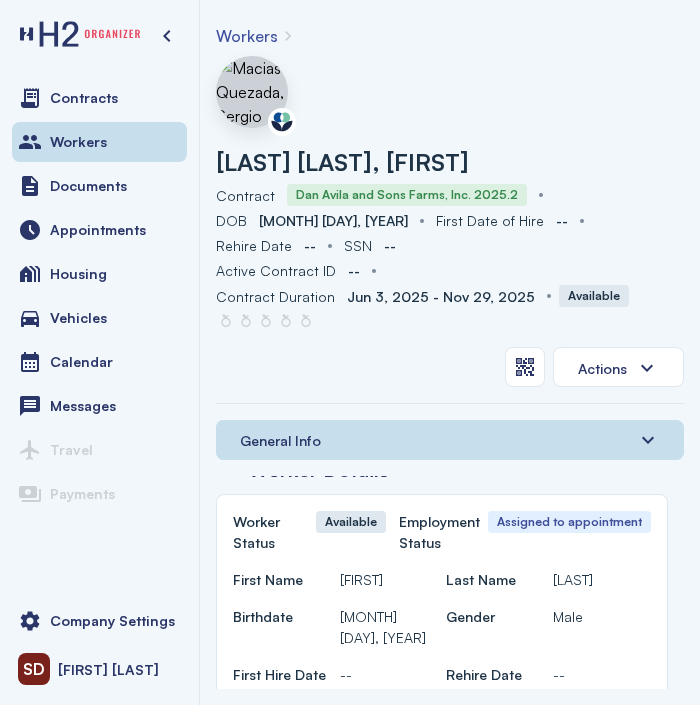 scroll, scrollTop: 0, scrollLeft: 0, axis: both 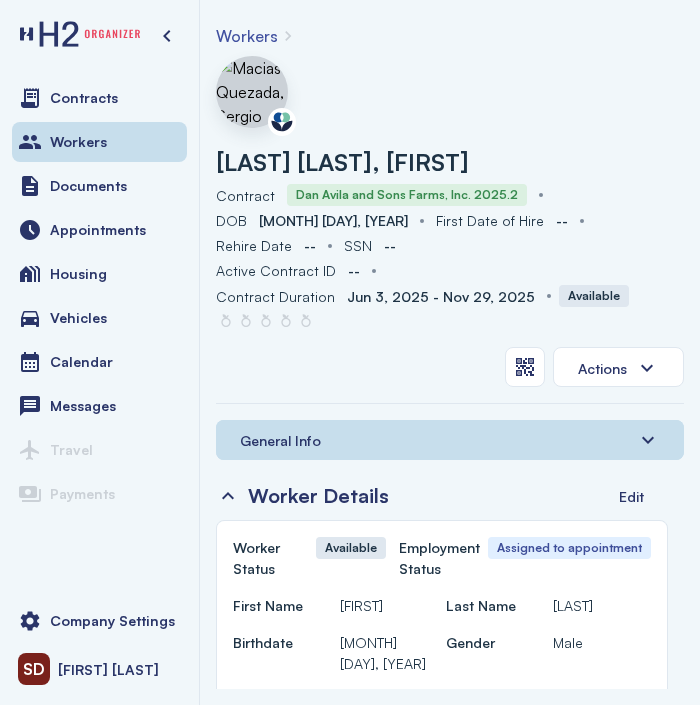 drag, startPoint x: 329, startPoint y: 581, endPoint x: 380, endPoint y: 581, distance: 51 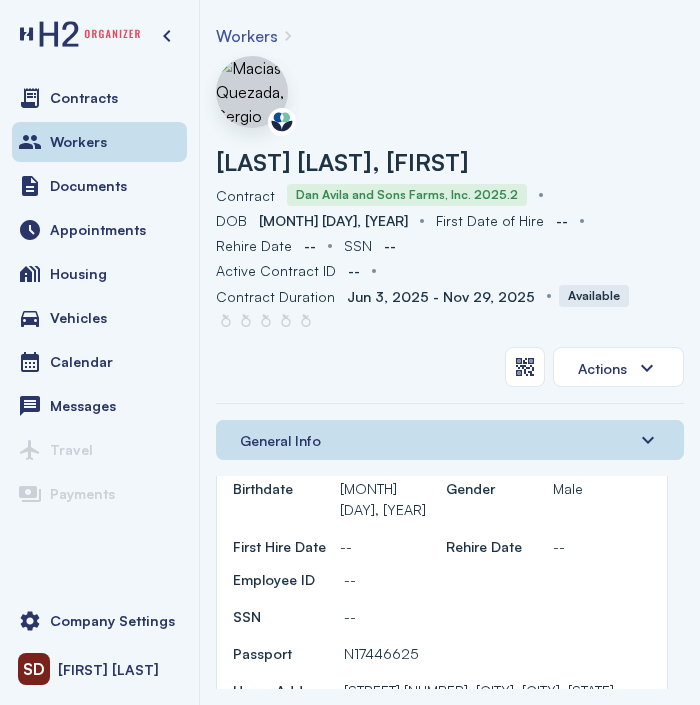 scroll, scrollTop: 200, scrollLeft: 0, axis: vertical 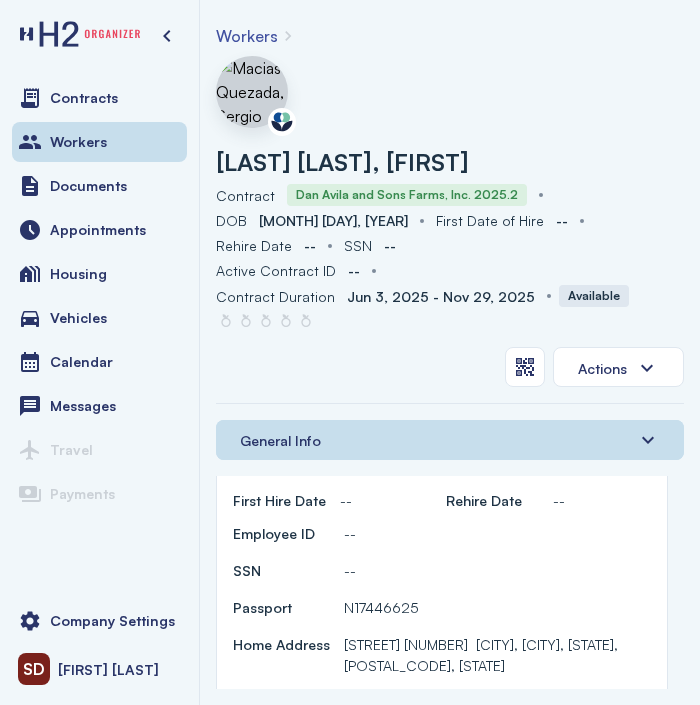 drag, startPoint x: 332, startPoint y: 583, endPoint x: 427, endPoint y: 583, distance: 95 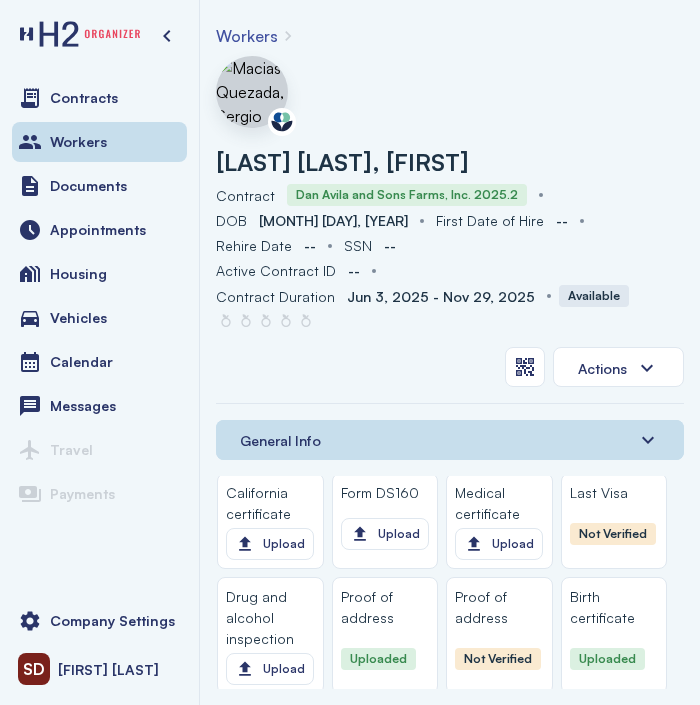 scroll, scrollTop: 2700, scrollLeft: 0, axis: vertical 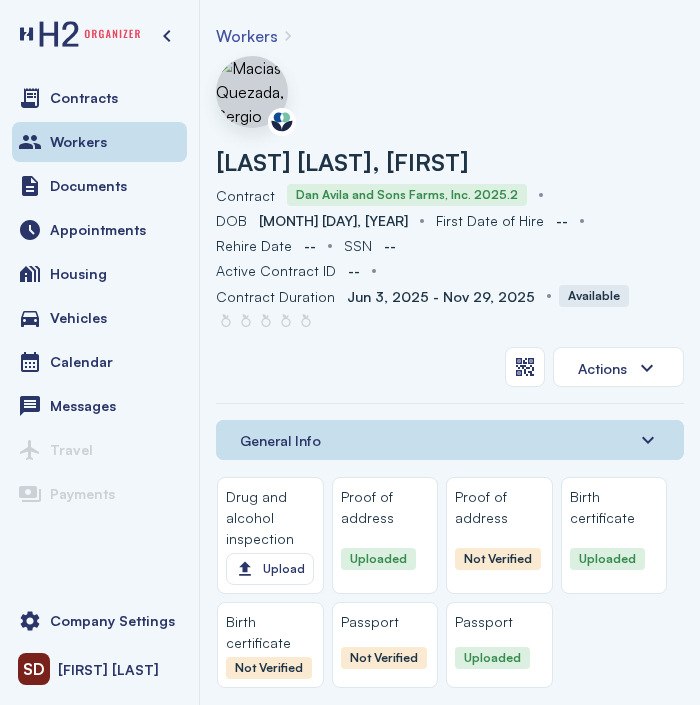 click 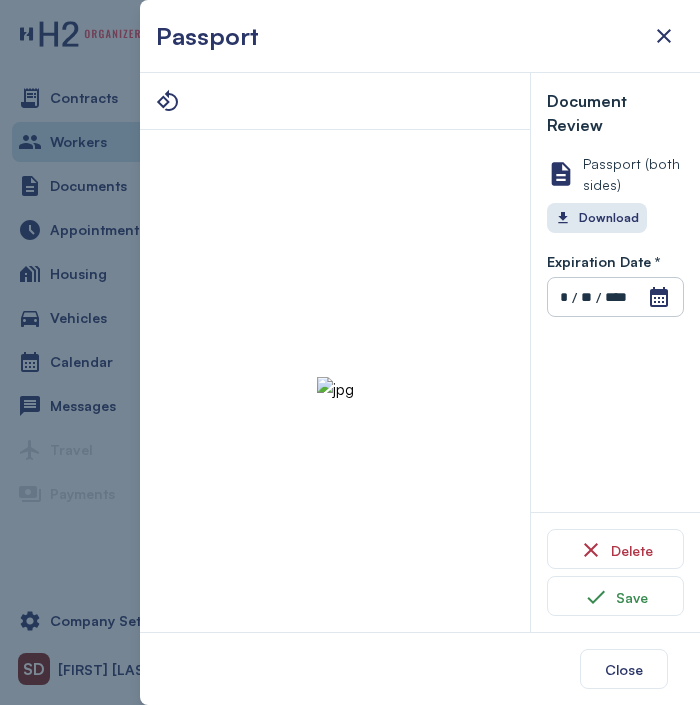 click on "Passport (both sides)" at bounding box center (633, 174) 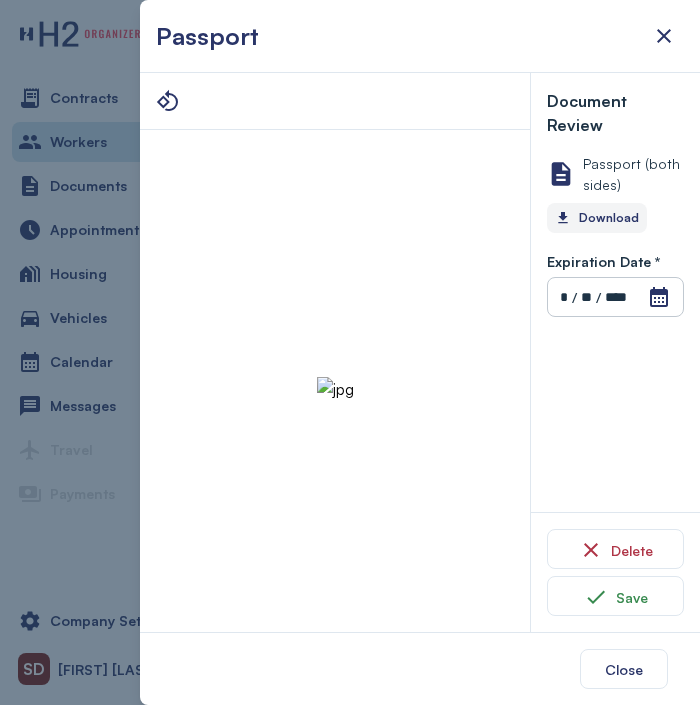 click on "Download" at bounding box center (597, 218) 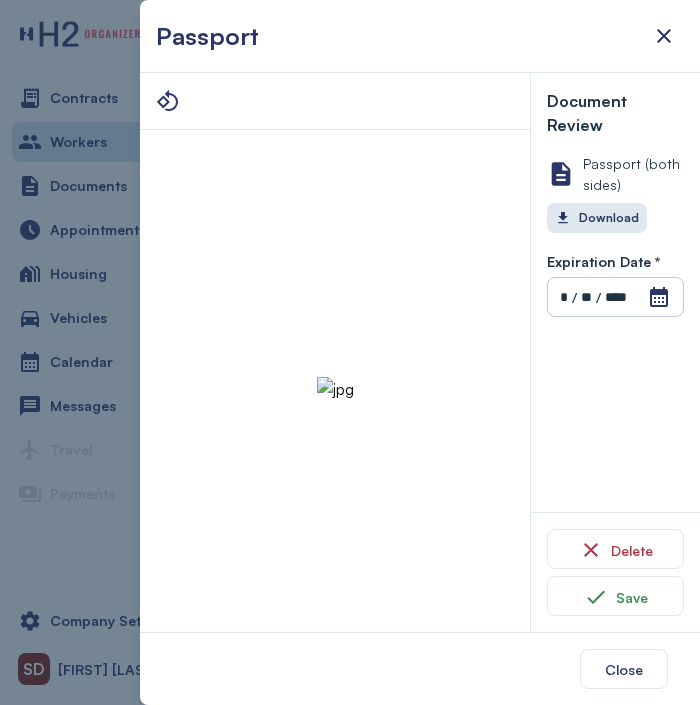 click at bounding box center (335, 389) 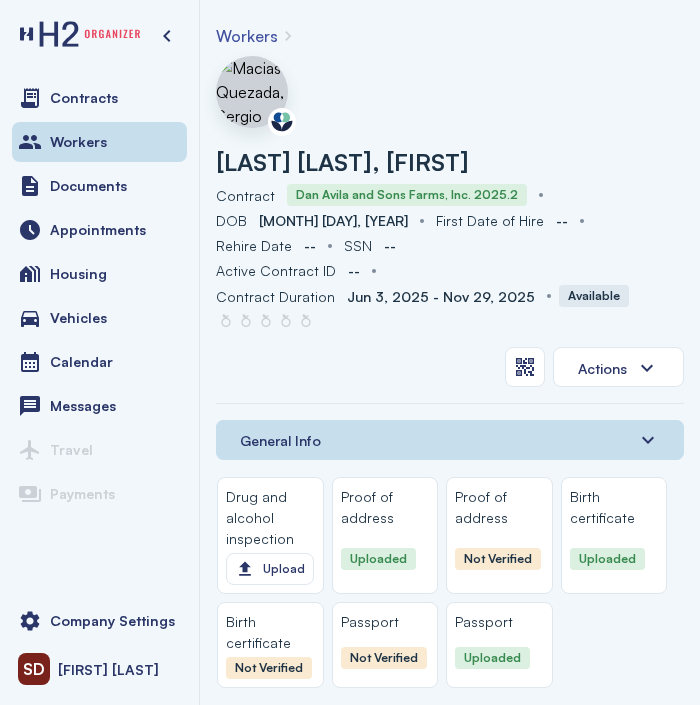 click on "Workers" at bounding box center [247, 36] 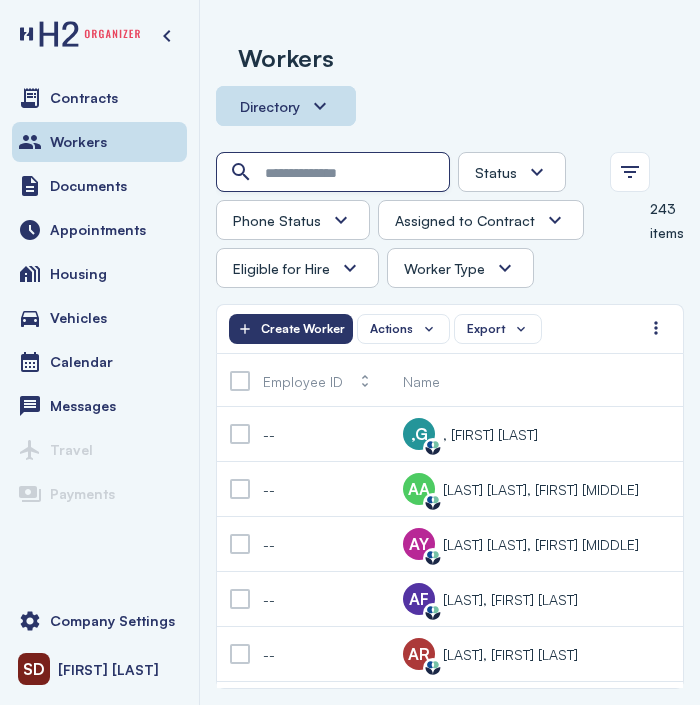 click at bounding box center [335, 173] 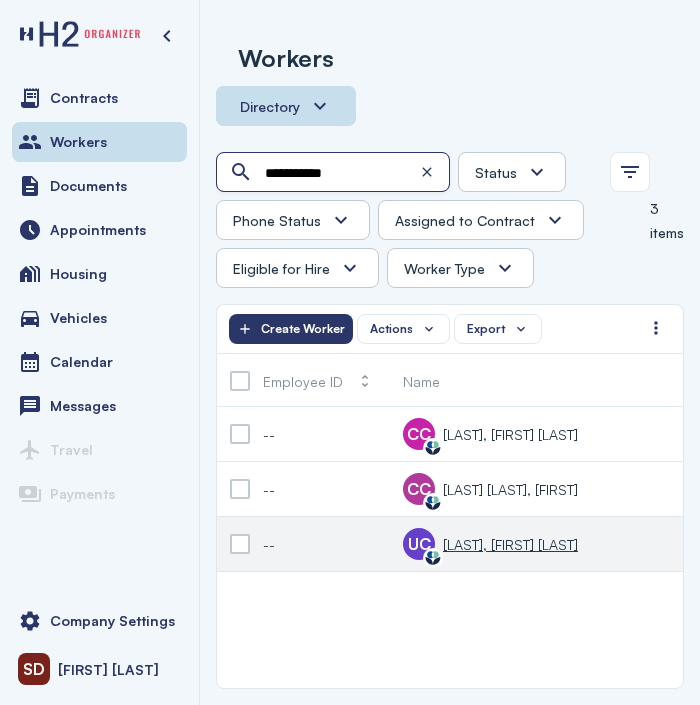 type on "**********" 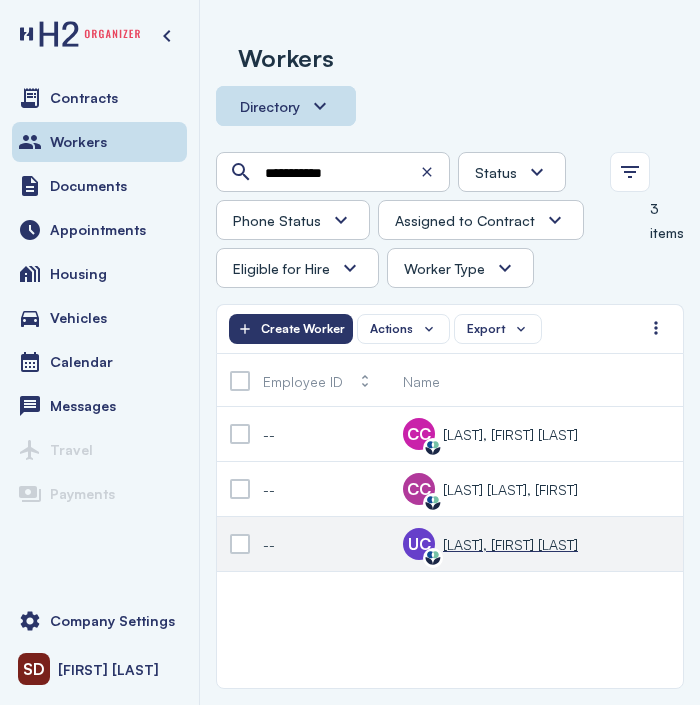 click on "[LAST], [FIRST] [LAST]" at bounding box center [510, 544] 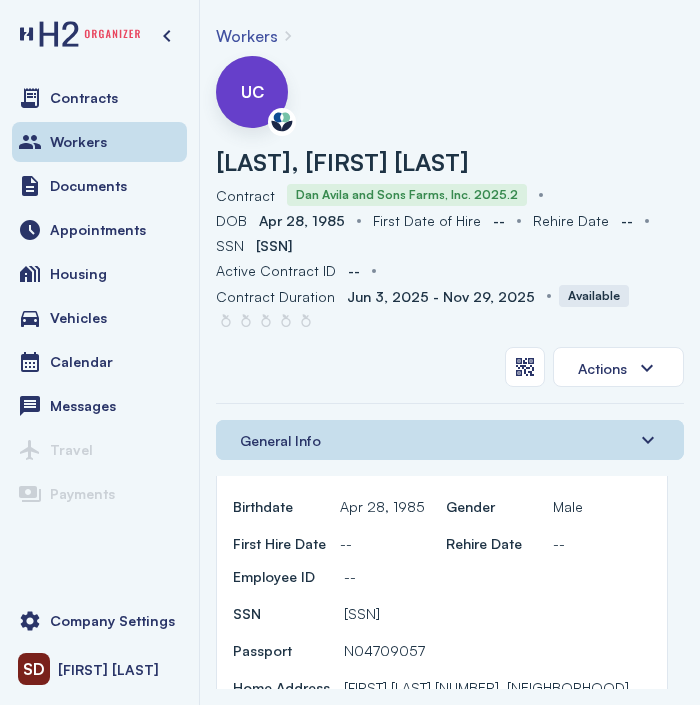 scroll, scrollTop: 100, scrollLeft: 0, axis: vertical 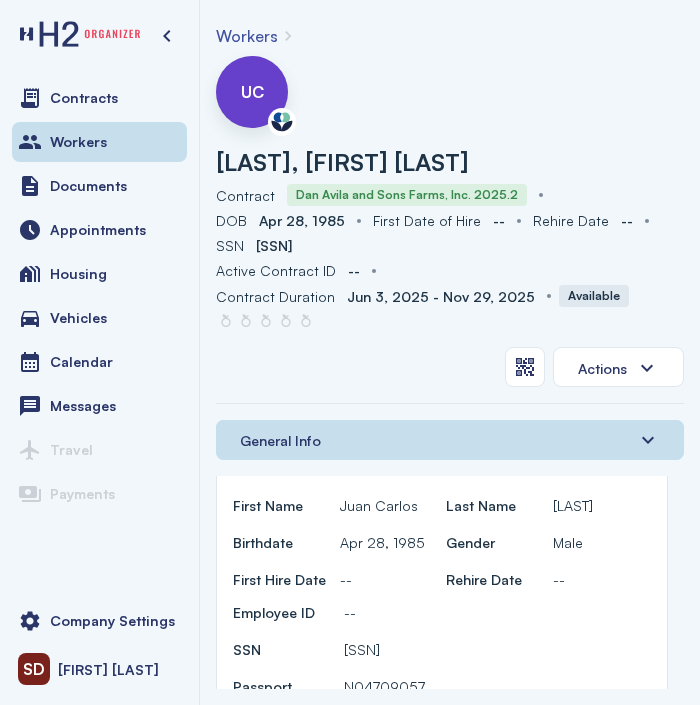 drag, startPoint x: 340, startPoint y: 484, endPoint x: 413, endPoint y: 478, distance: 73.24616 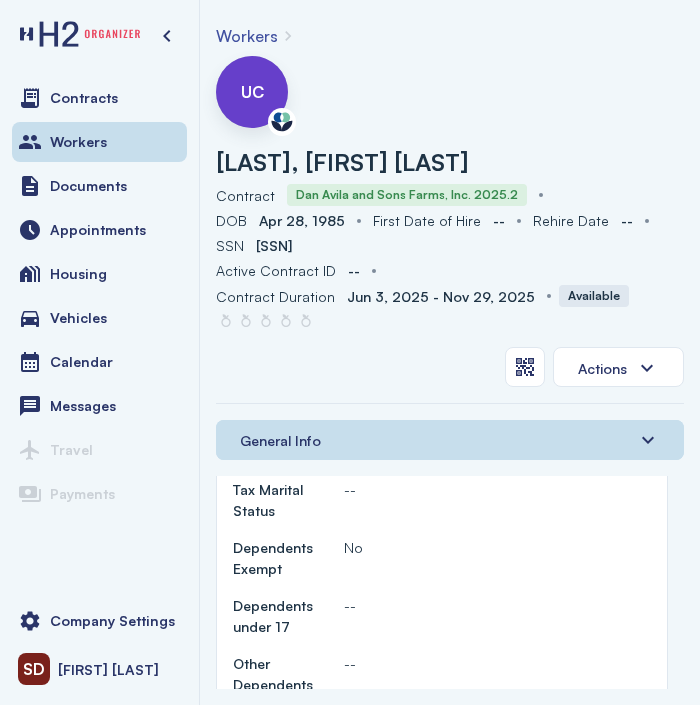 drag, startPoint x: 338, startPoint y: 687, endPoint x: 370, endPoint y: 688, distance: 32.01562 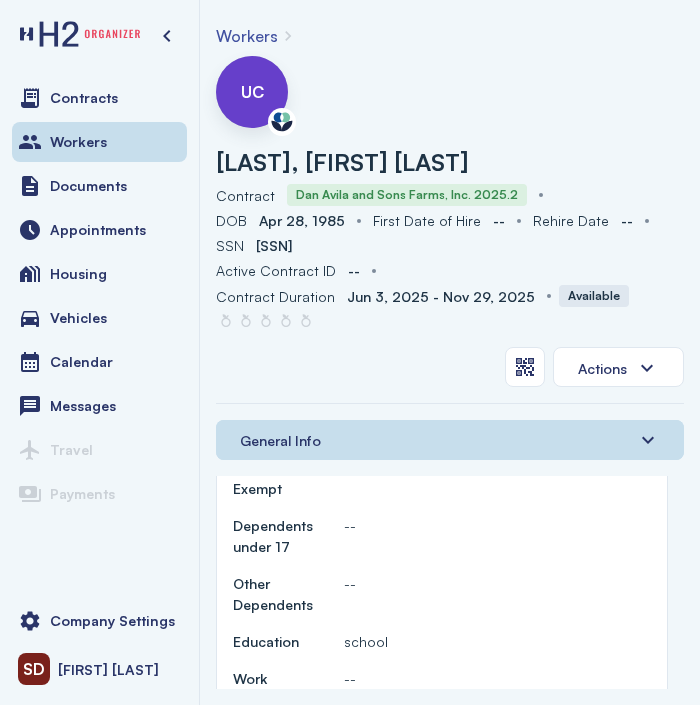 drag, startPoint x: 370, startPoint y: 688, endPoint x: 546, endPoint y: 581, distance: 205.9733 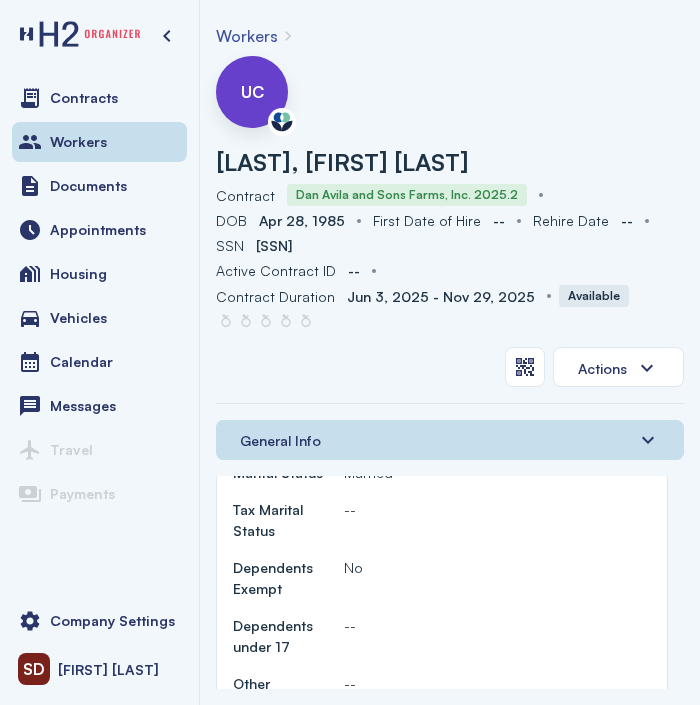 click on "No" at bounding box center (498, 578) 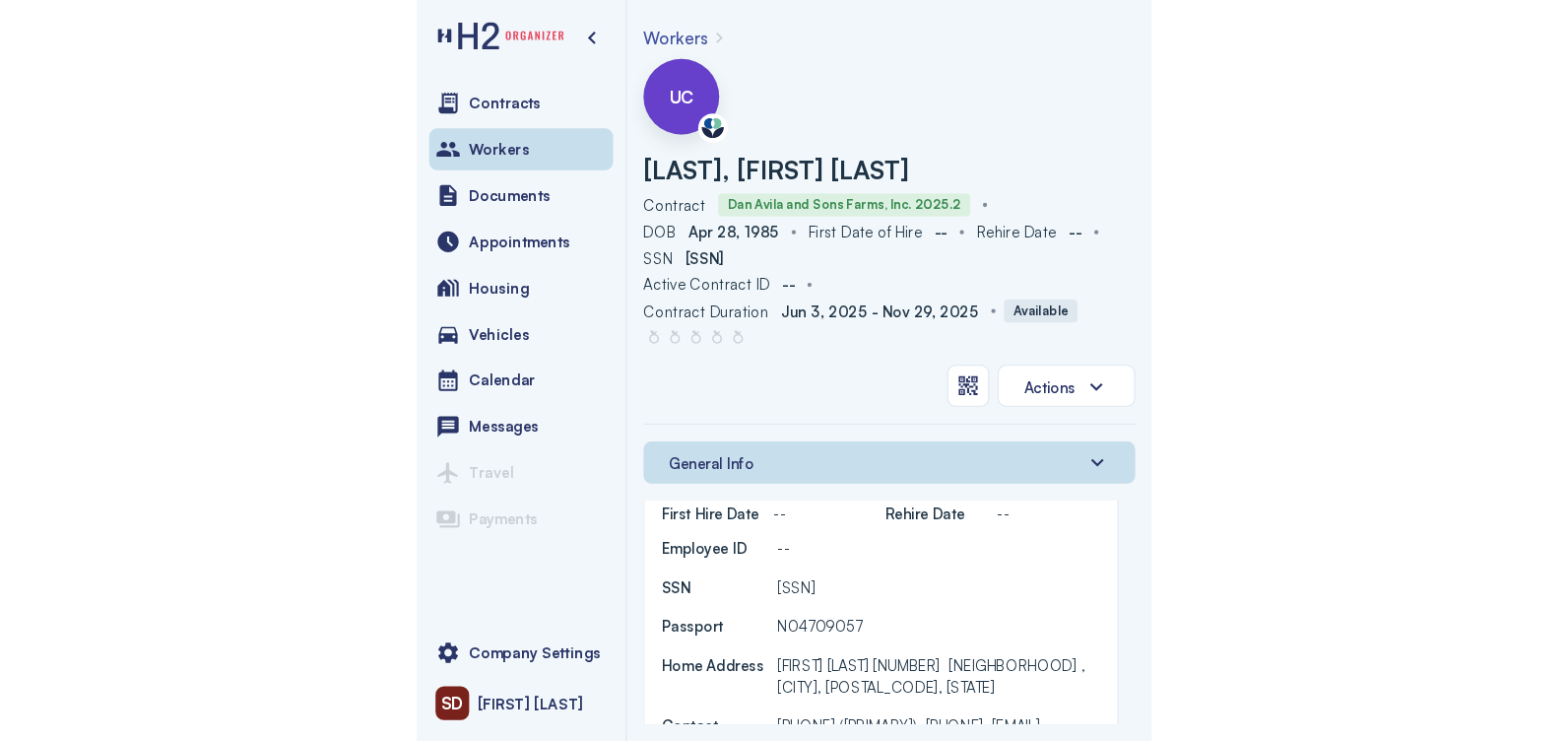scroll, scrollTop: 144, scrollLeft: 0, axis: vertical 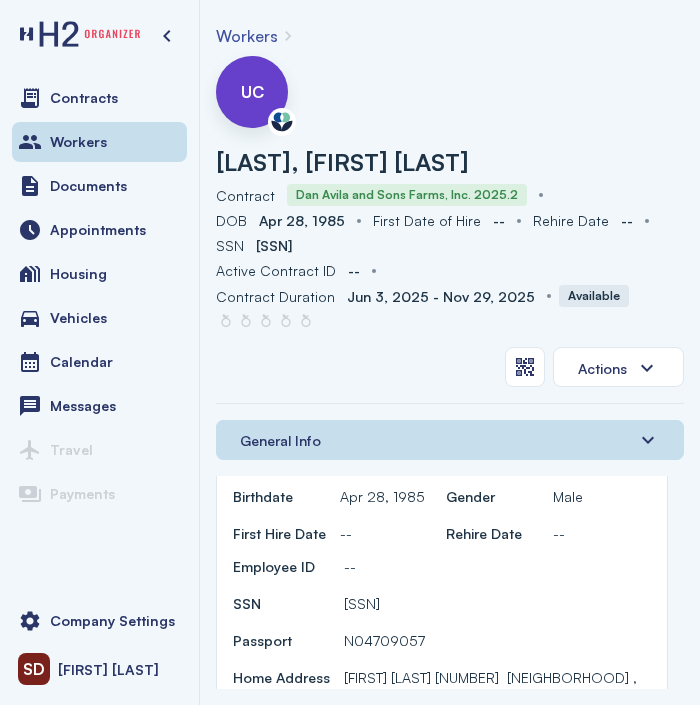 drag, startPoint x: 337, startPoint y: 636, endPoint x: 441, endPoint y: 652, distance: 105.22357 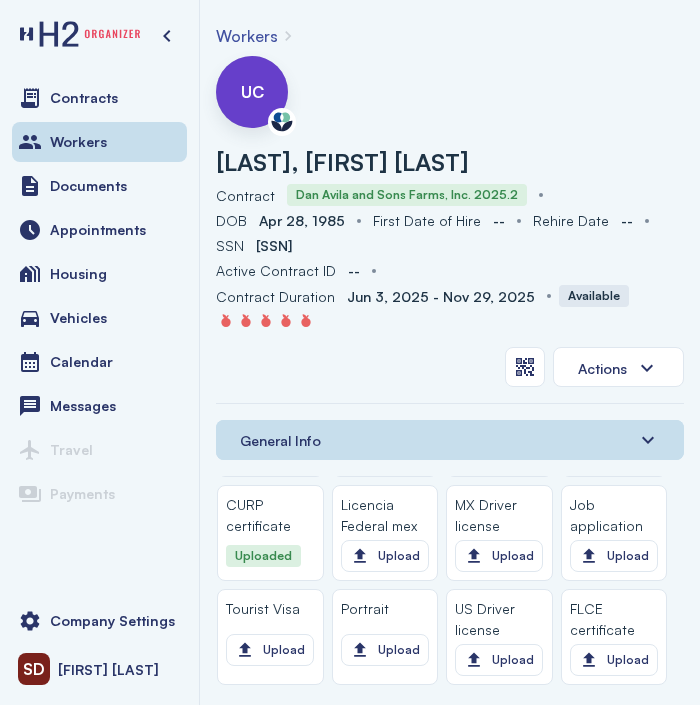 scroll, scrollTop: 2300, scrollLeft: 0, axis: vertical 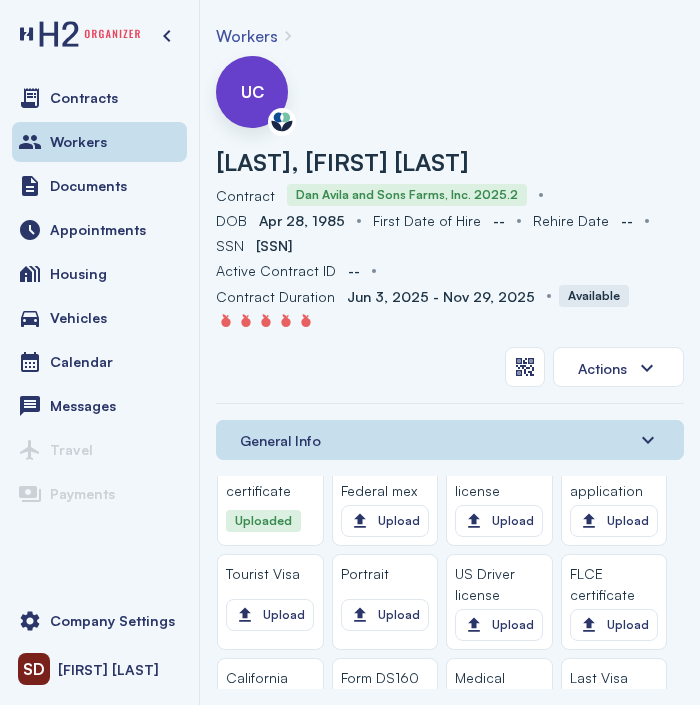 click on "Workers" at bounding box center [247, 36] 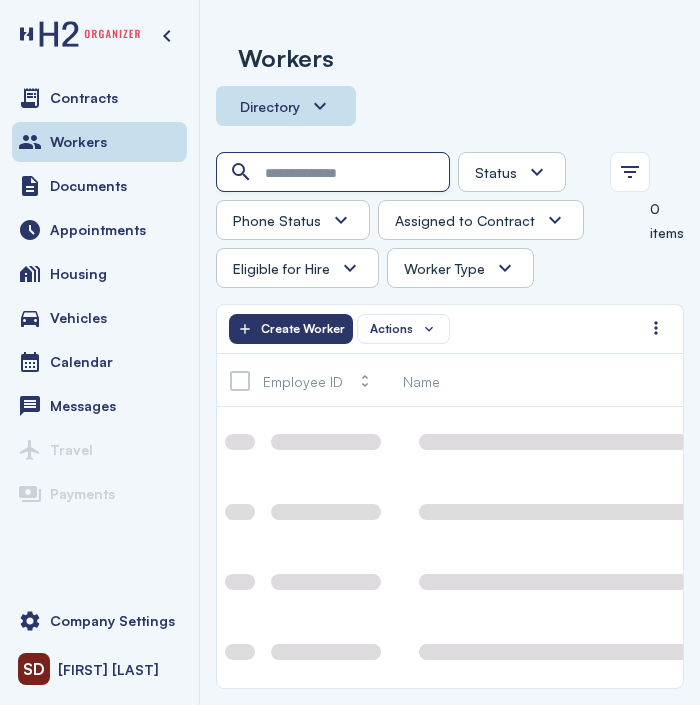click at bounding box center (335, 173) 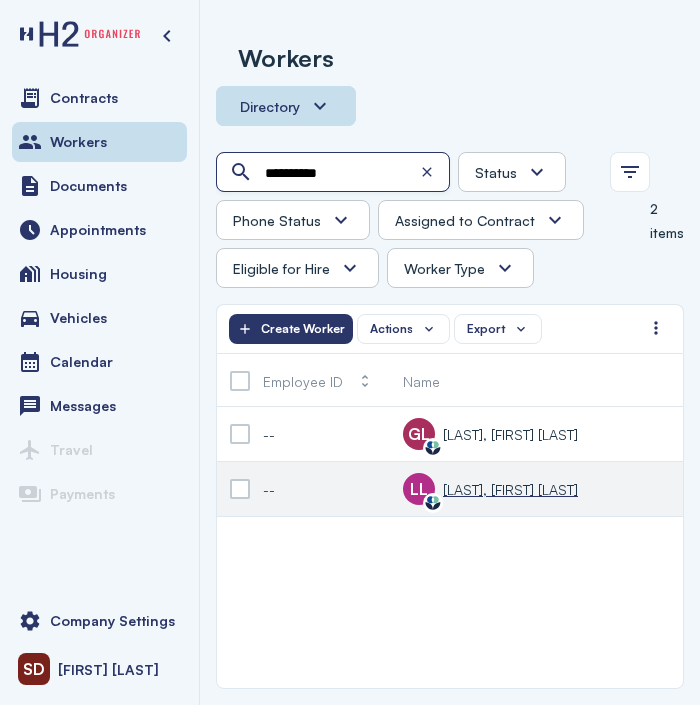 type on "*********" 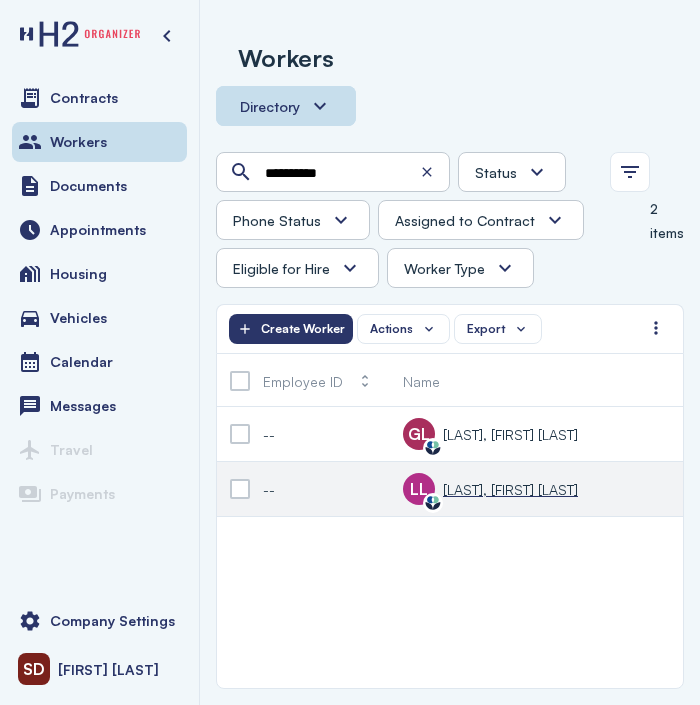 click on "[LAST], [FIRST] [LAST]" at bounding box center [510, 489] 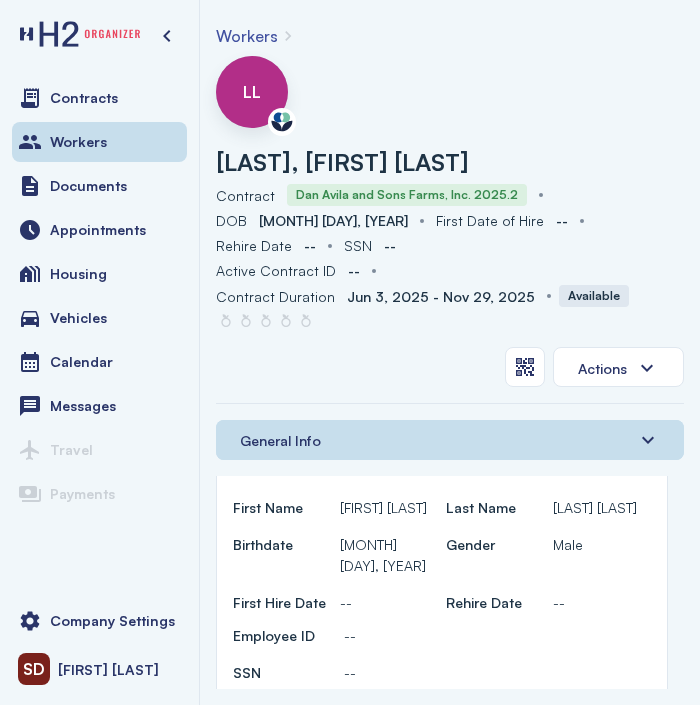 scroll, scrollTop: 0, scrollLeft: 0, axis: both 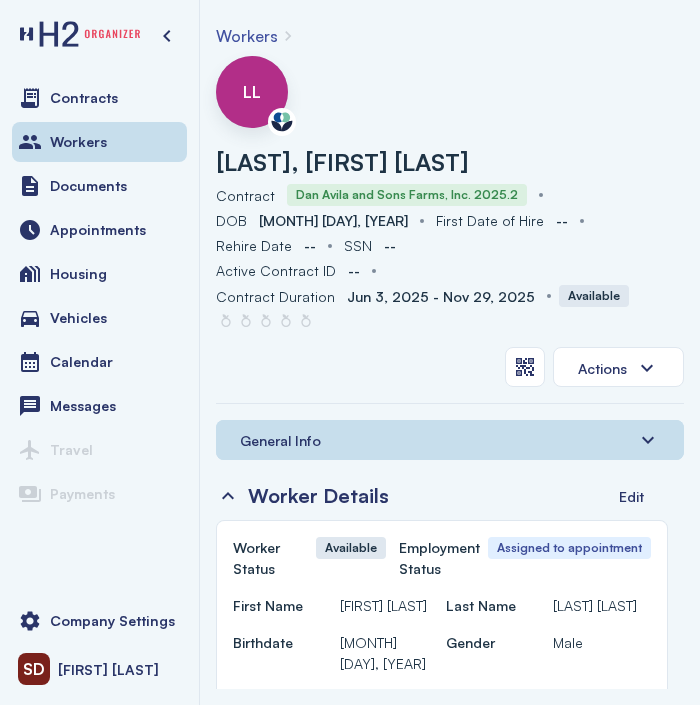 drag, startPoint x: 341, startPoint y: 583, endPoint x: 394, endPoint y: 587, distance: 53.15073 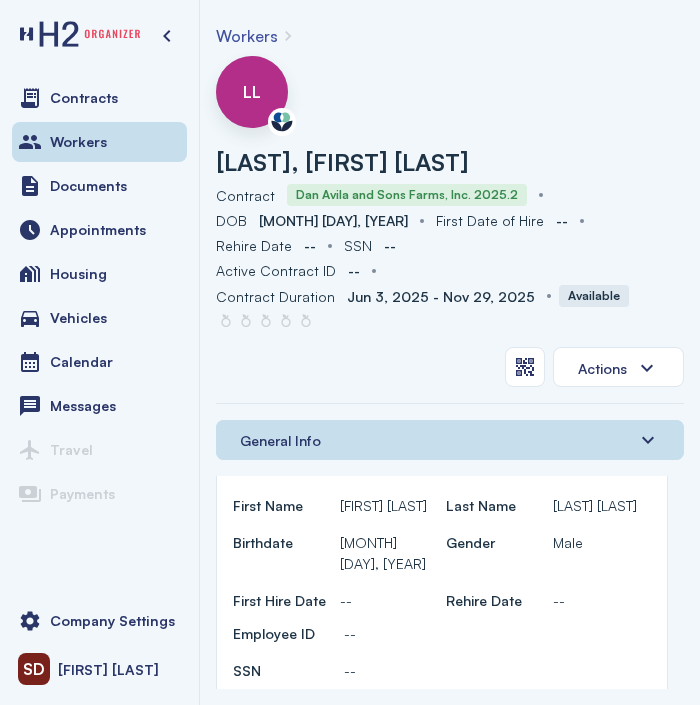 drag, startPoint x: 329, startPoint y: 656, endPoint x: 429, endPoint y: 661, distance: 100.12492 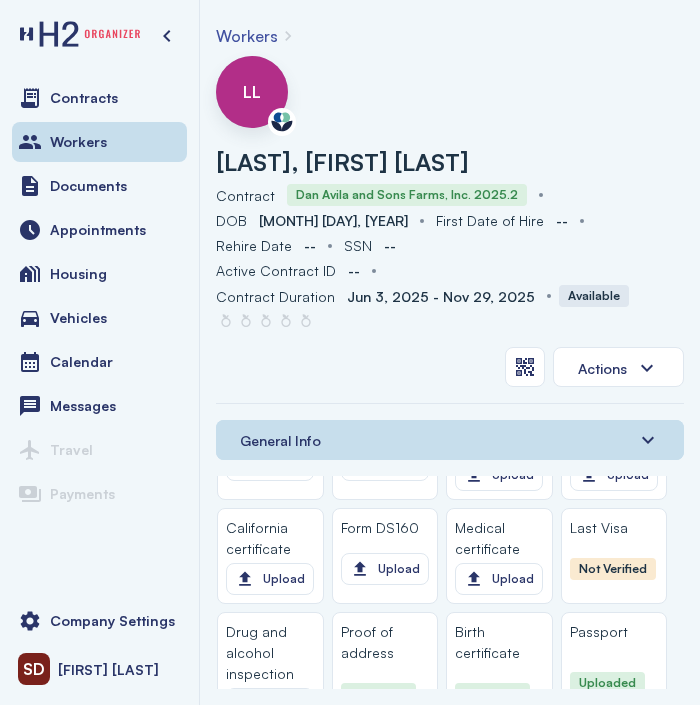 scroll, scrollTop: 2500, scrollLeft: 0, axis: vertical 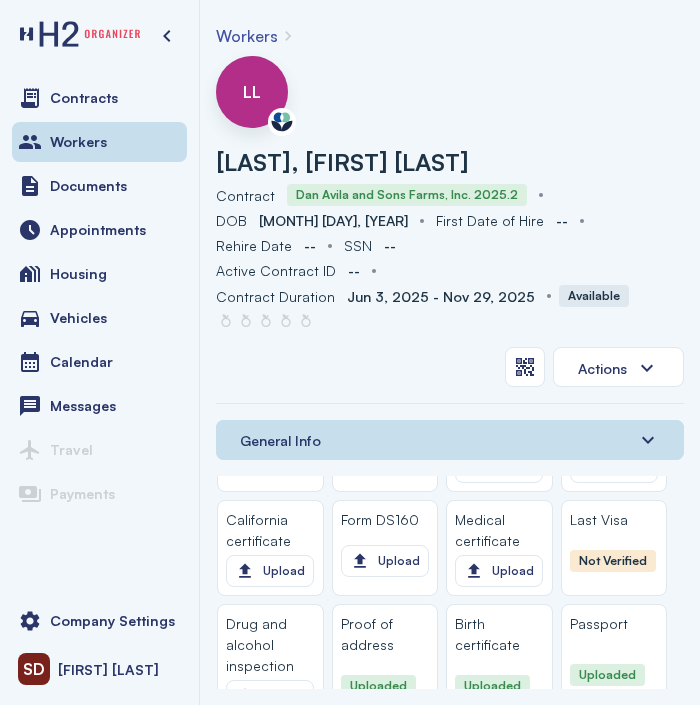 click 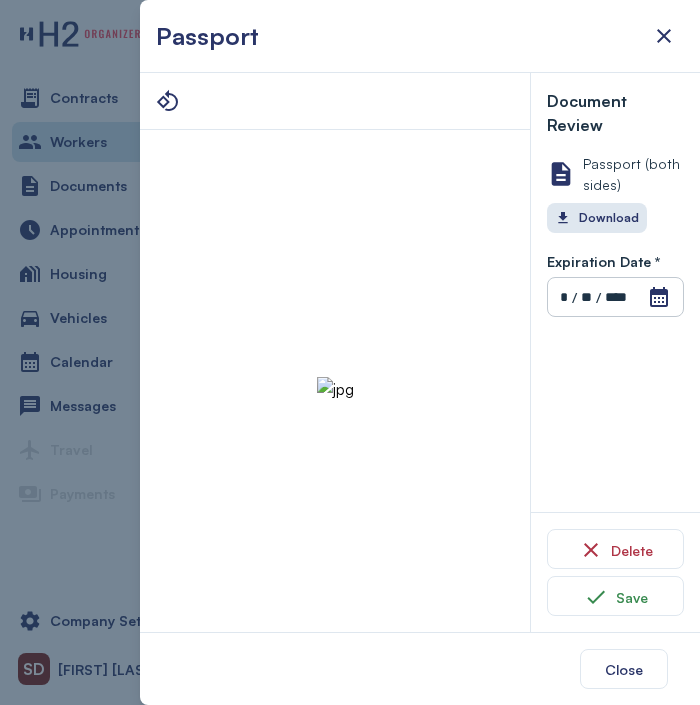 click at bounding box center (350, 352) 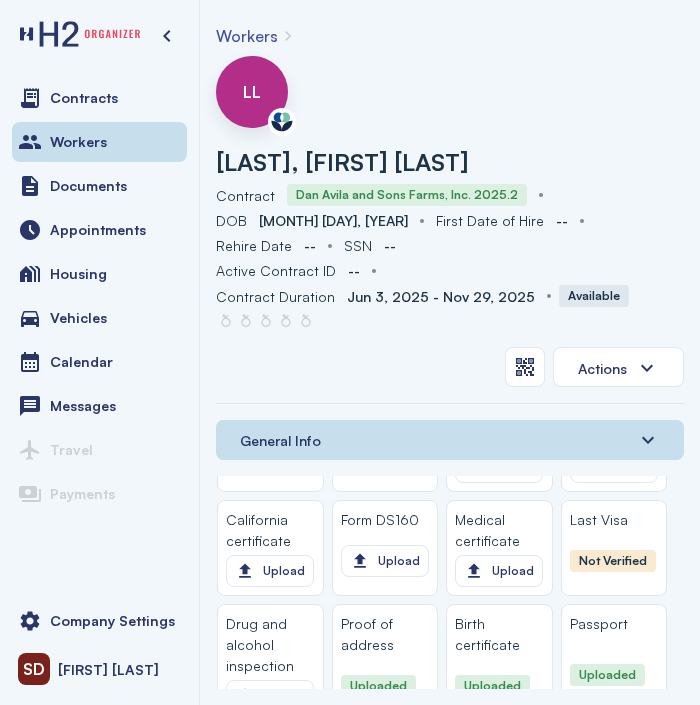 click on "Passport         Uploaded" at bounding box center (614, 662) 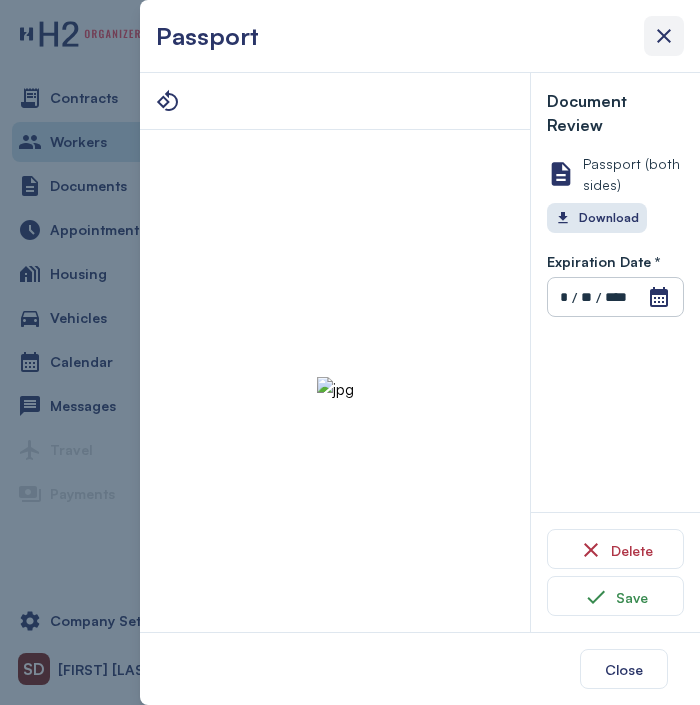 click at bounding box center [664, 36] 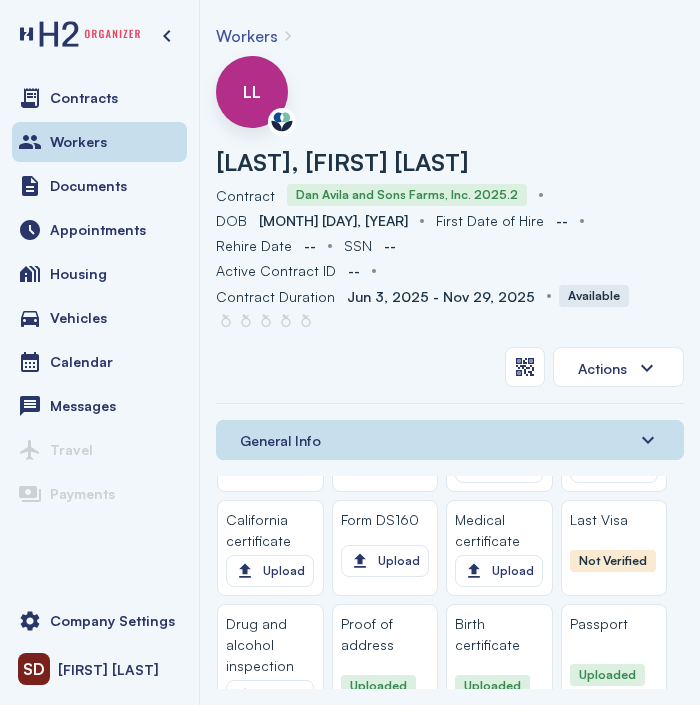 click 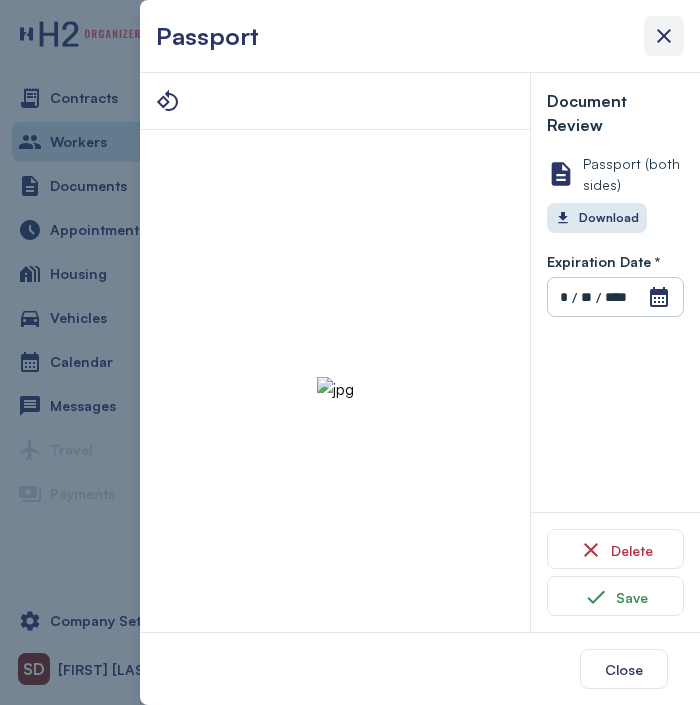 click at bounding box center [664, 36] 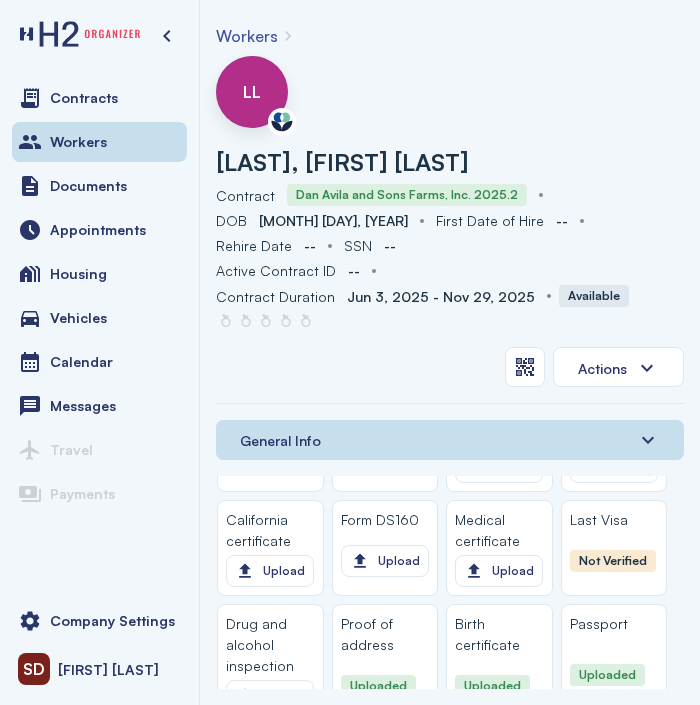 click on "Workers" at bounding box center [247, 36] 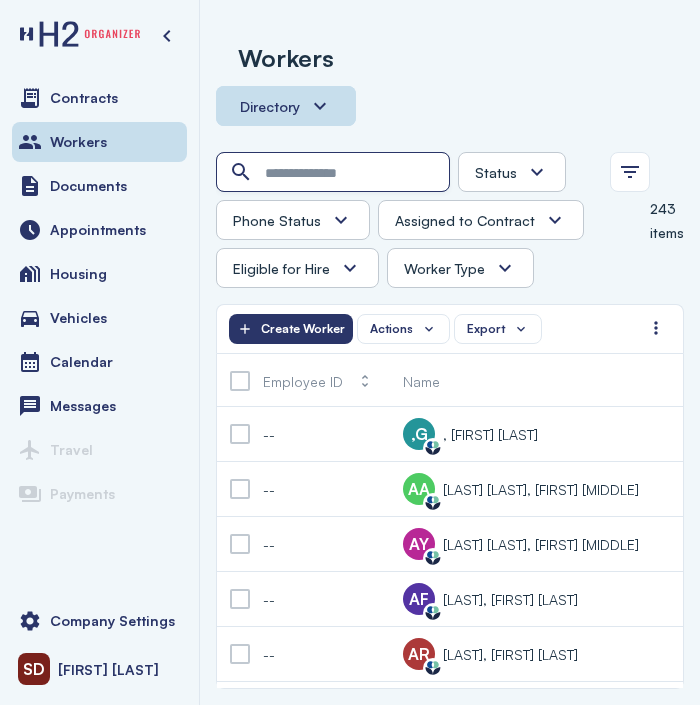 click at bounding box center [335, 173] 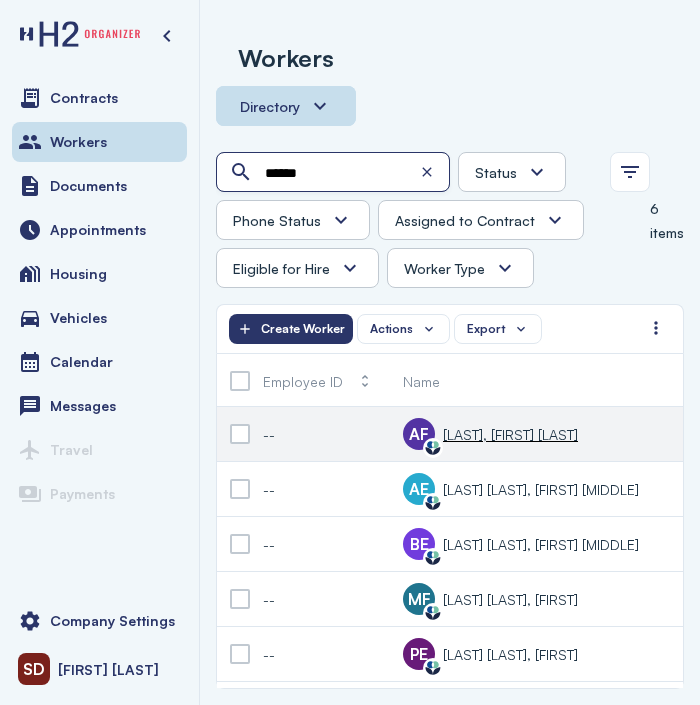 type on "******" 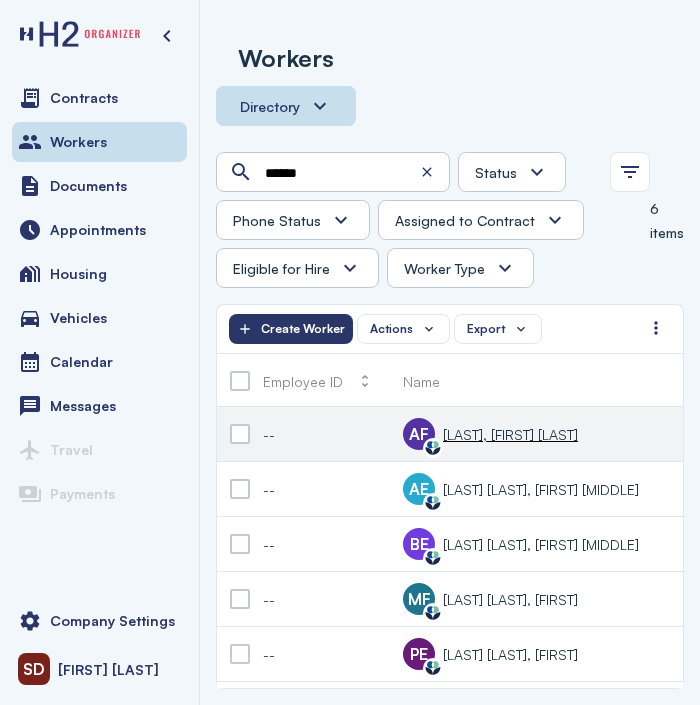click on "AF   Labormex data       Acosta Bojorquez, Martin Fernando" at bounding box center [490, 434] 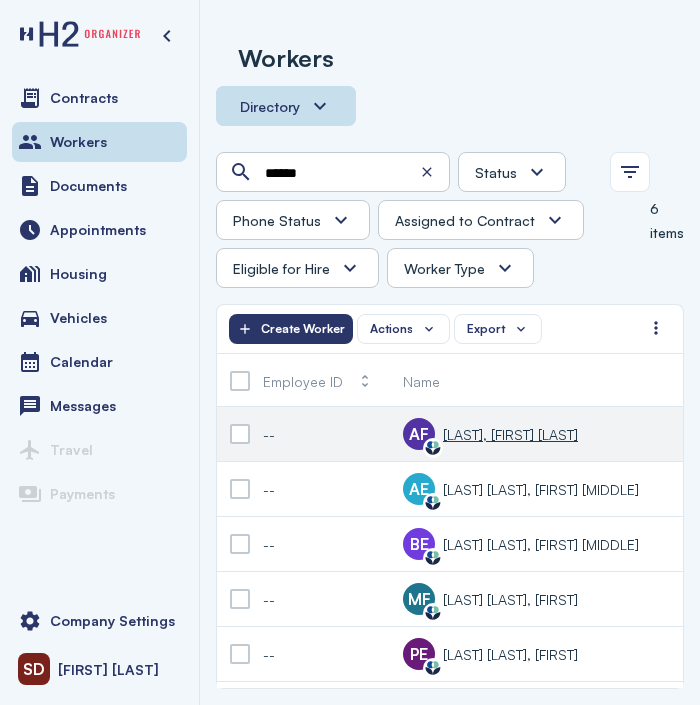 click on "[LAST], [FIRST] [LAST]" at bounding box center [510, 434] 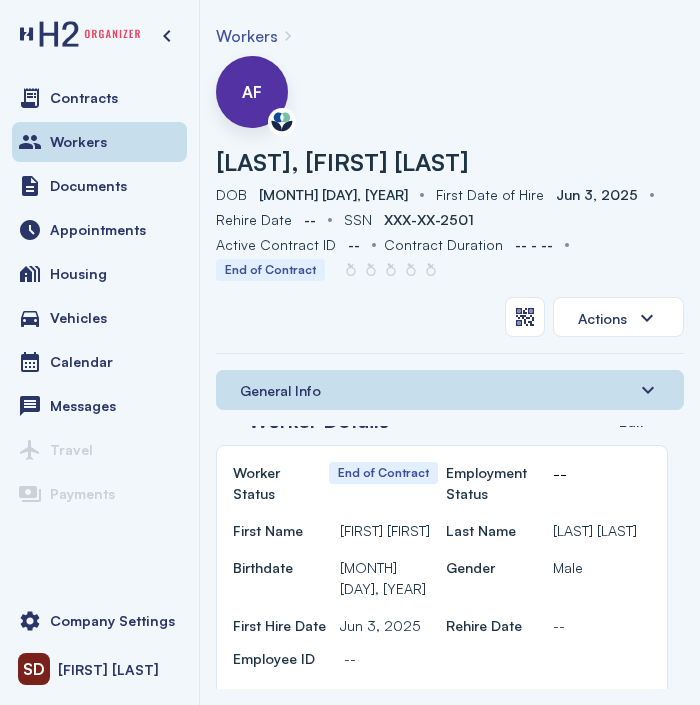 scroll, scrollTop: 100, scrollLeft: 0, axis: vertical 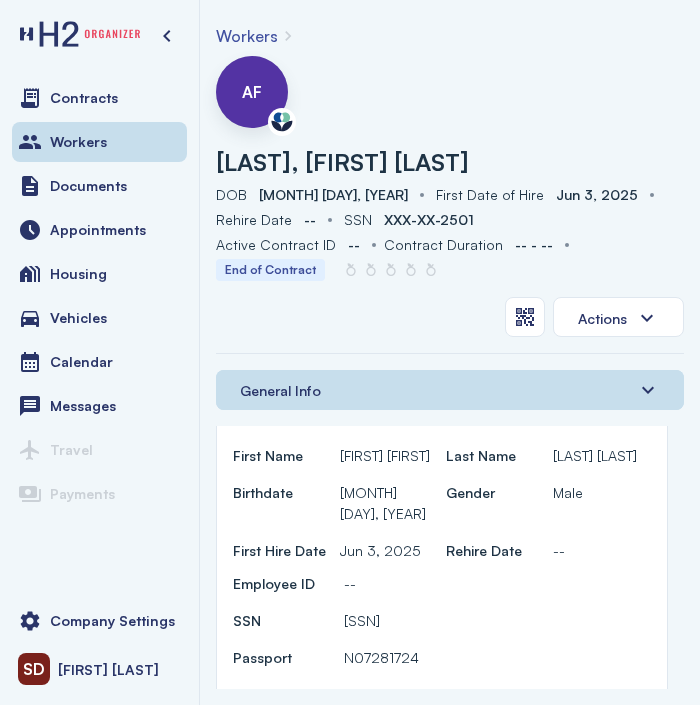 drag, startPoint x: 335, startPoint y: 454, endPoint x: 397, endPoint y: 477, distance: 66.12866 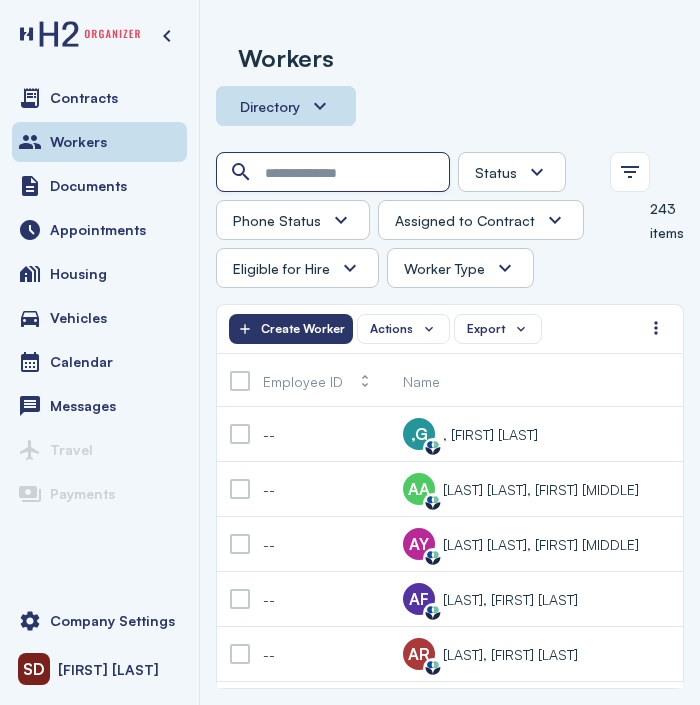 click at bounding box center [335, 173] 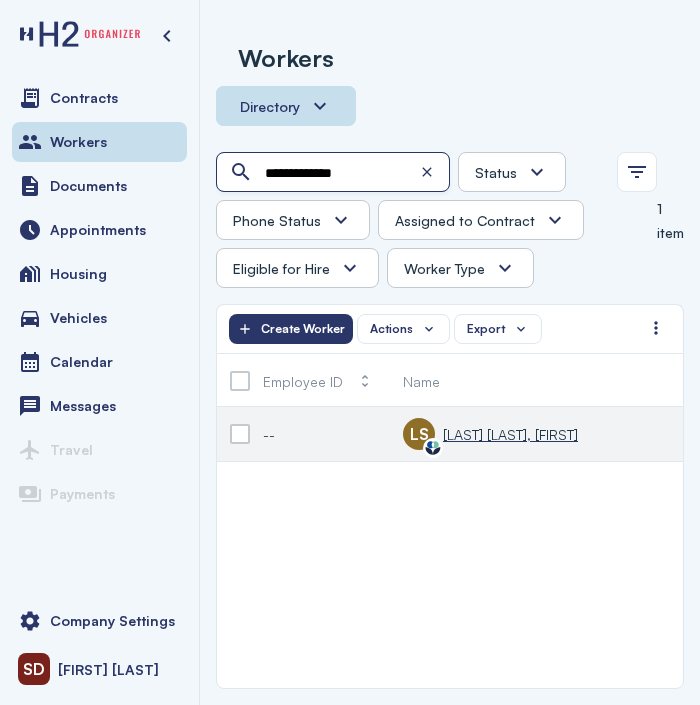 type on "**********" 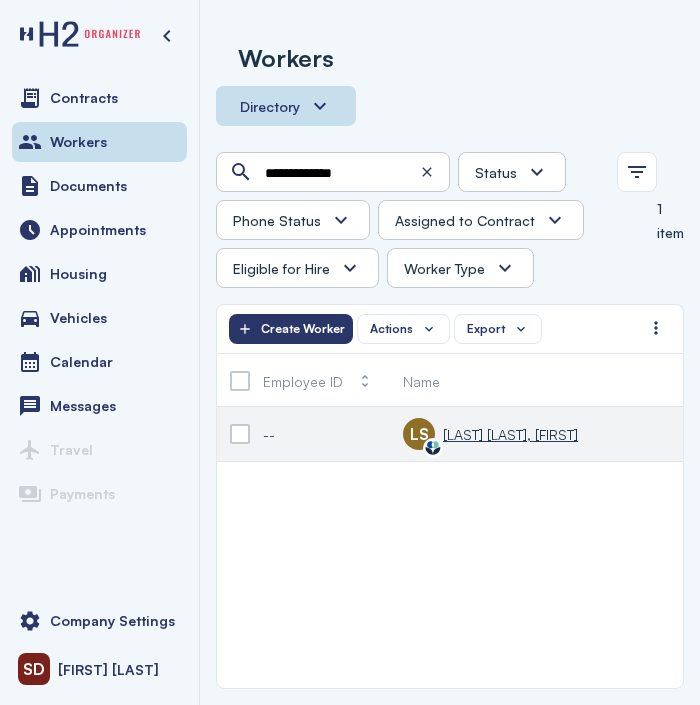 click on "[LAST] [LAST], [FIRST]" at bounding box center [510, 434] 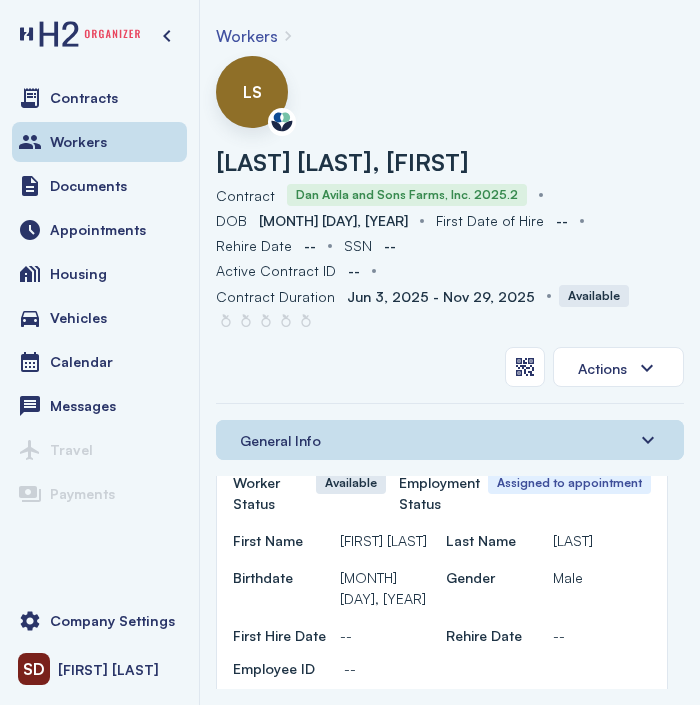 scroll, scrollTop: 100, scrollLeft: 0, axis: vertical 